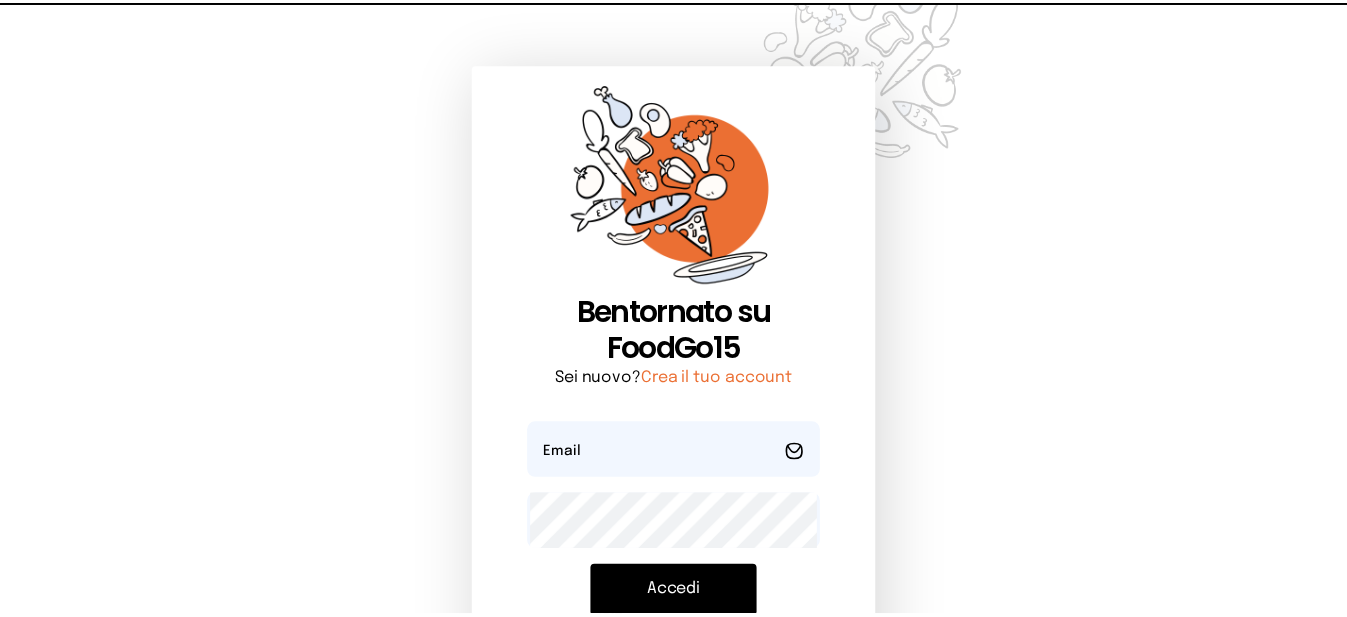 scroll, scrollTop: 0, scrollLeft: 0, axis: both 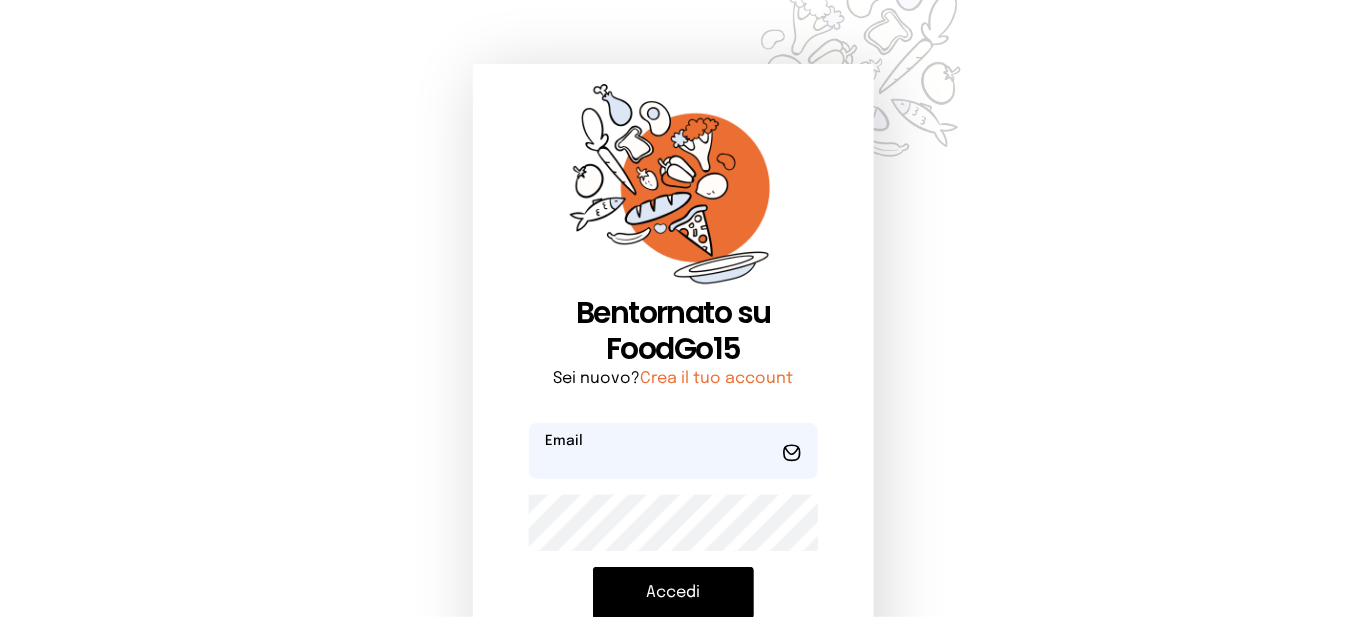 type on "**********" 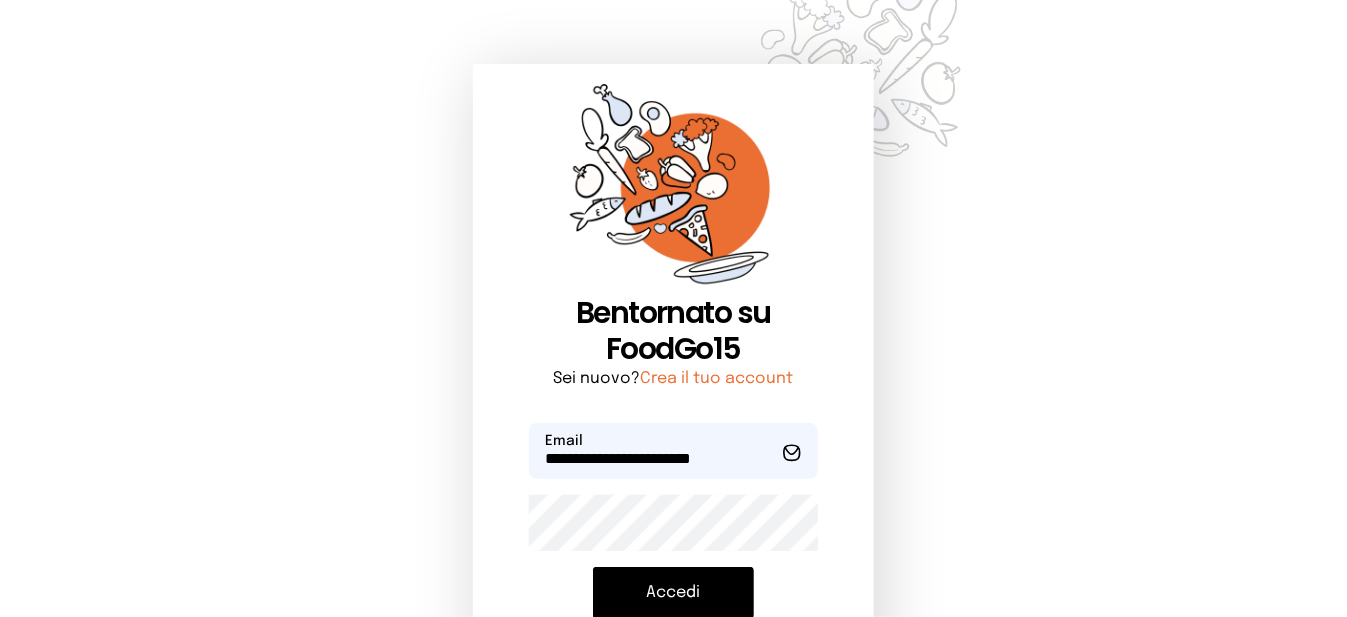 click on "Accedi" at bounding box center (673, 593) 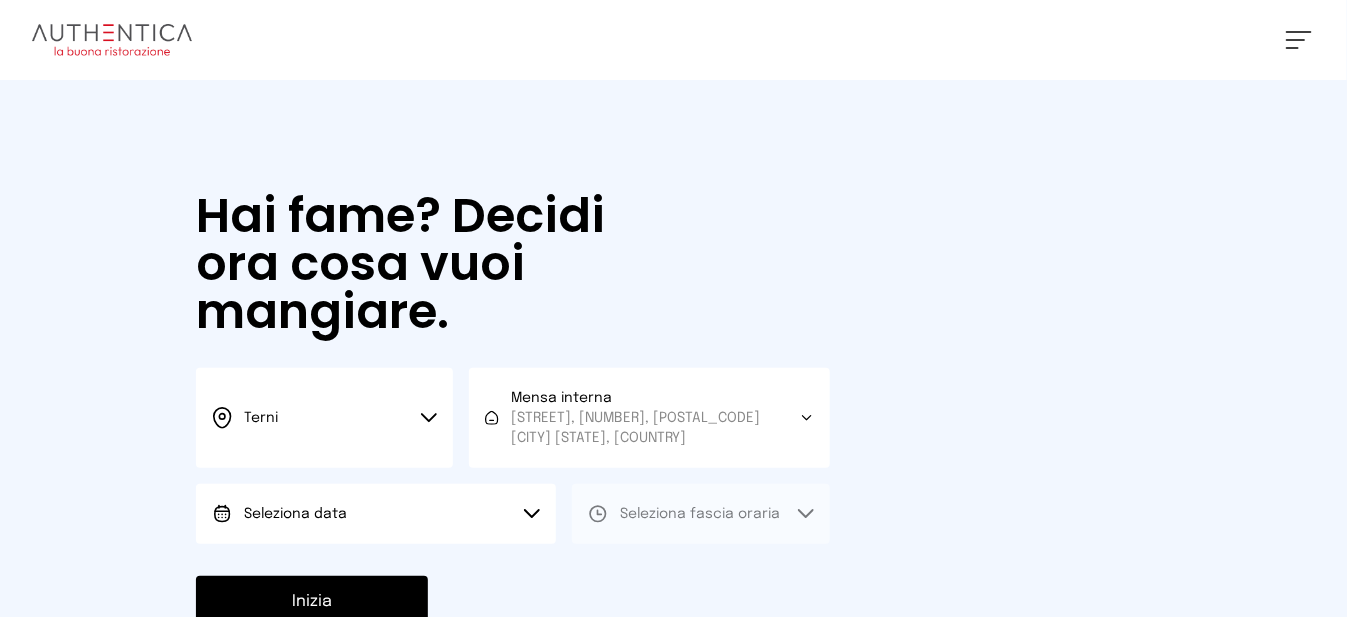 click on "Seleziona data" at bounding box center [376, 514] 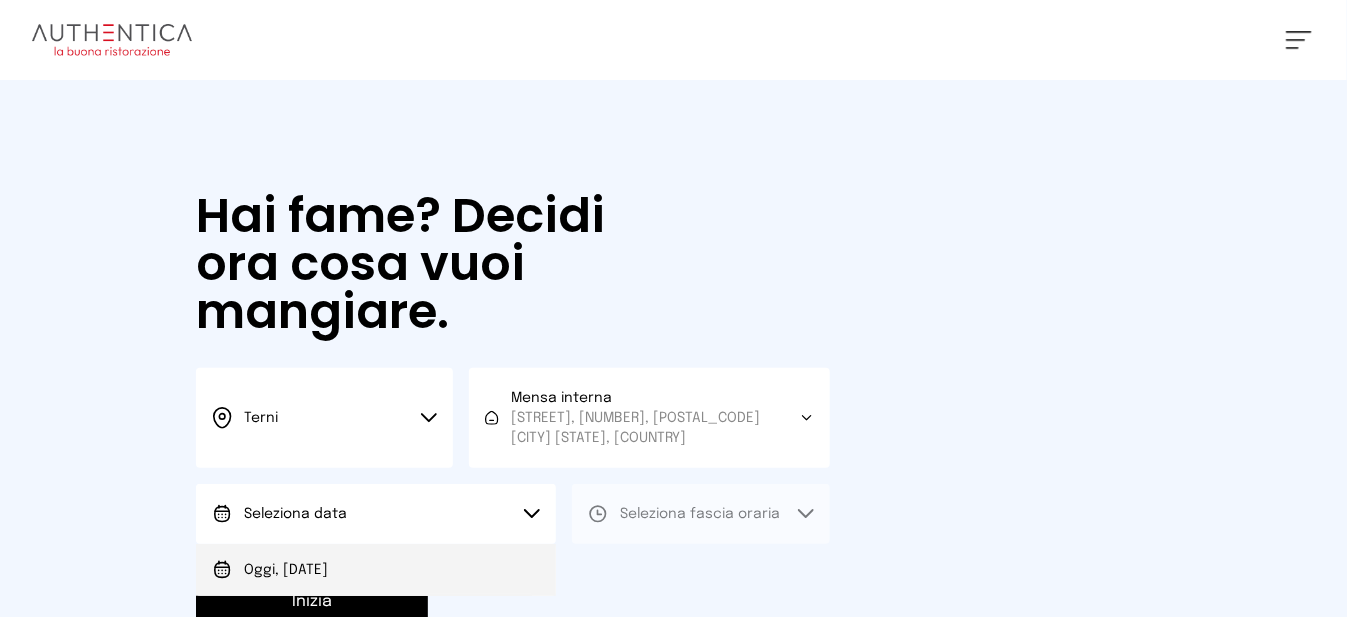 drag, startPoint x: 414, startPoint y: 557, endPoint x: 553, endPoint y: 536, distance: 140.57738 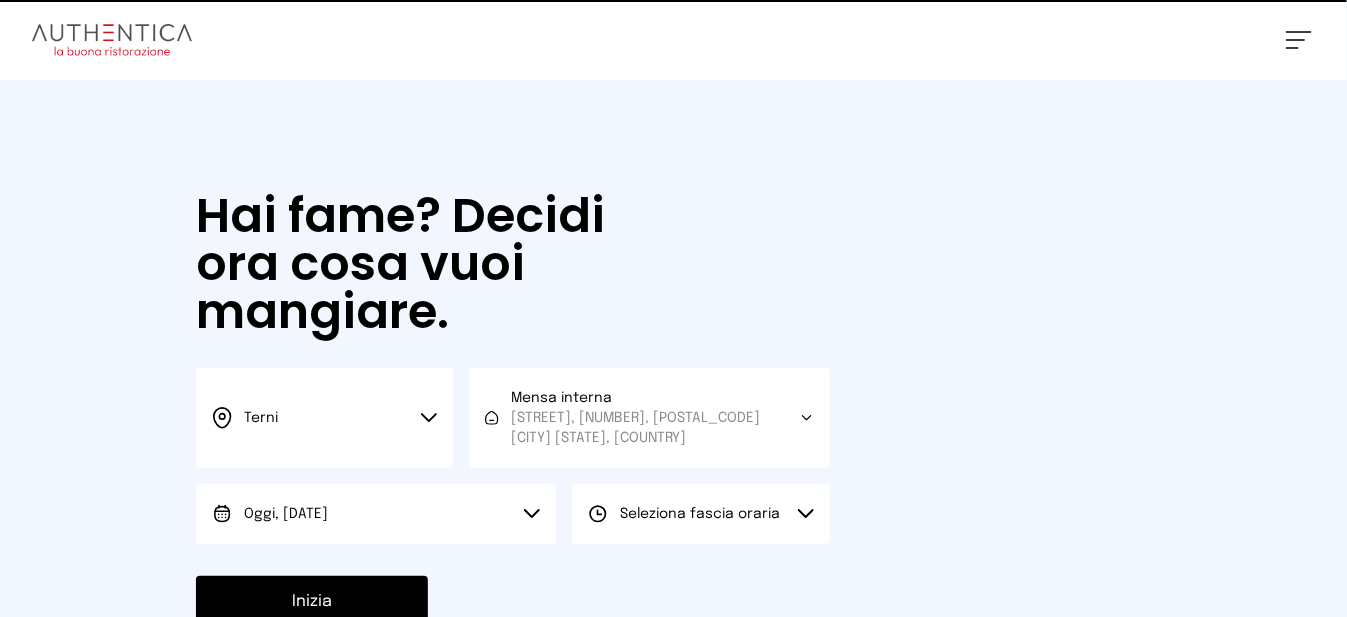 click on "Seleziona fascia oraria" at bounding box center (700, 514) 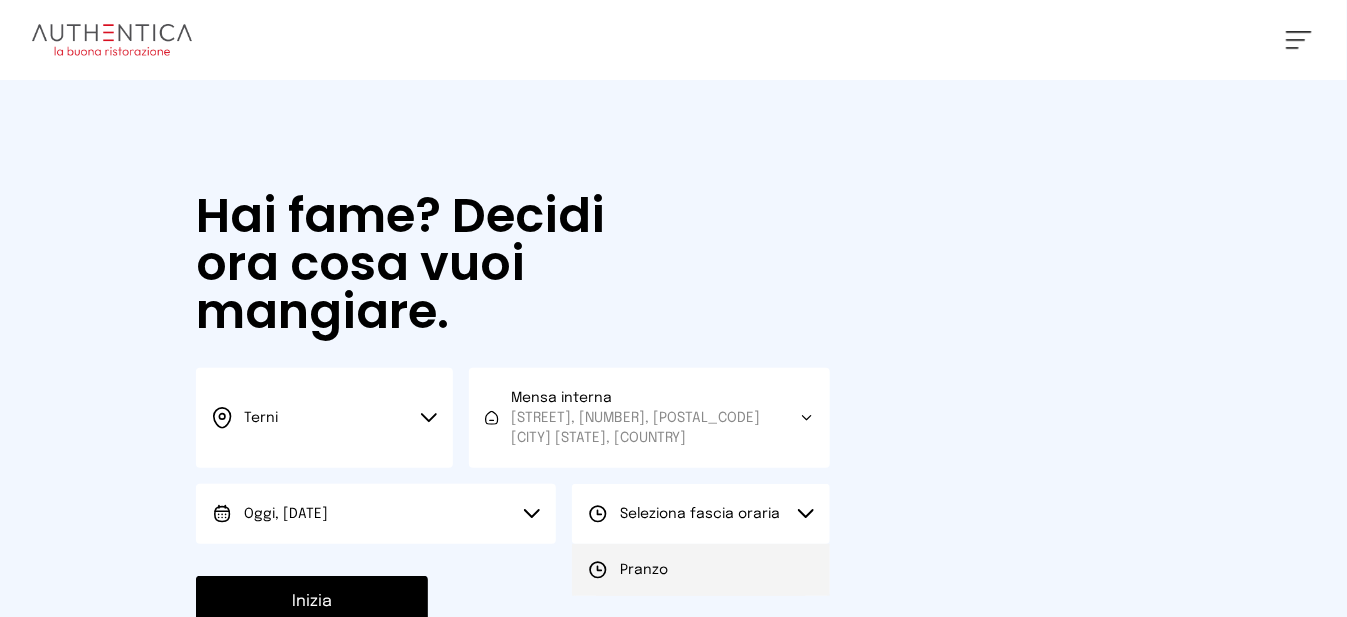 click on "Pranzo" at bounding box center [700, 570] 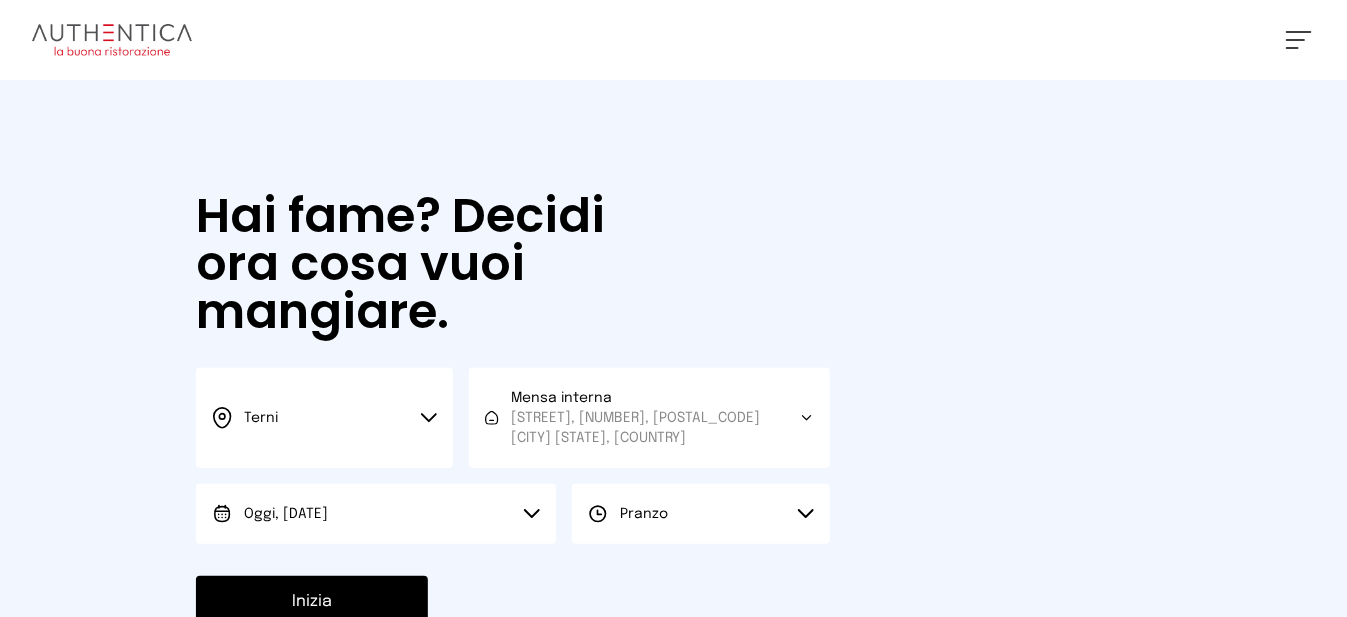 click on "Inizia" at bounding box center [312, 602] 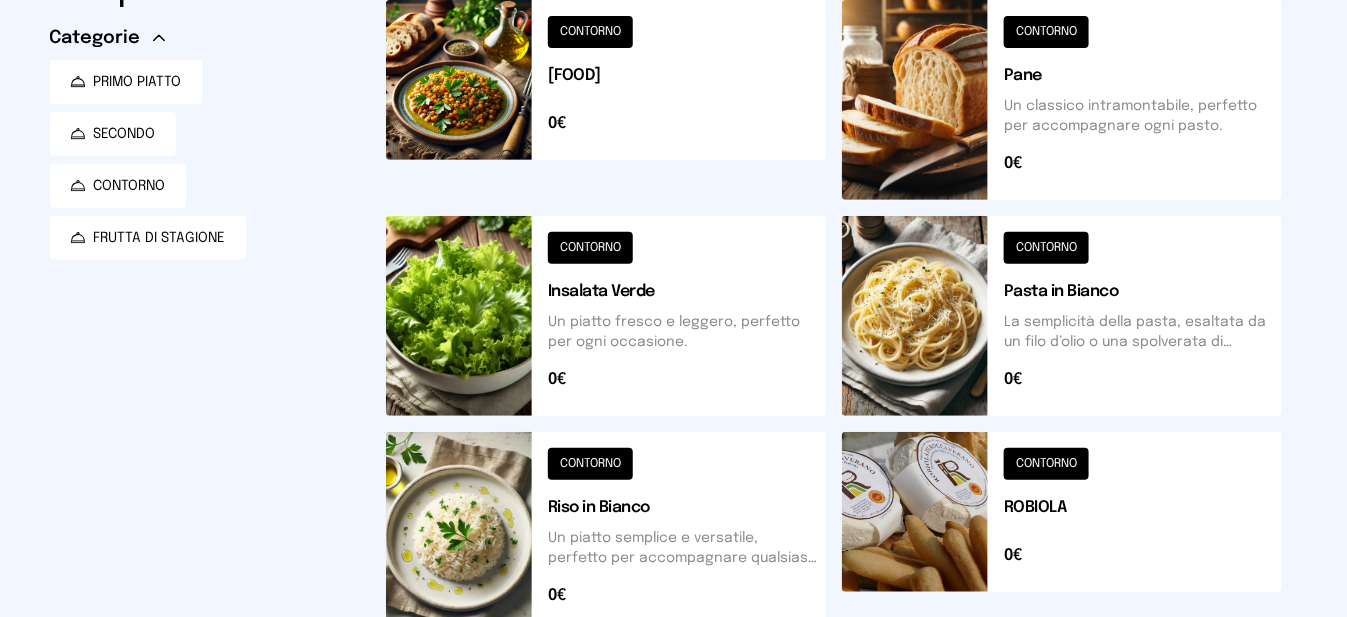 scroll, scrollTop: 0, scrollLeft: 0, axis: both 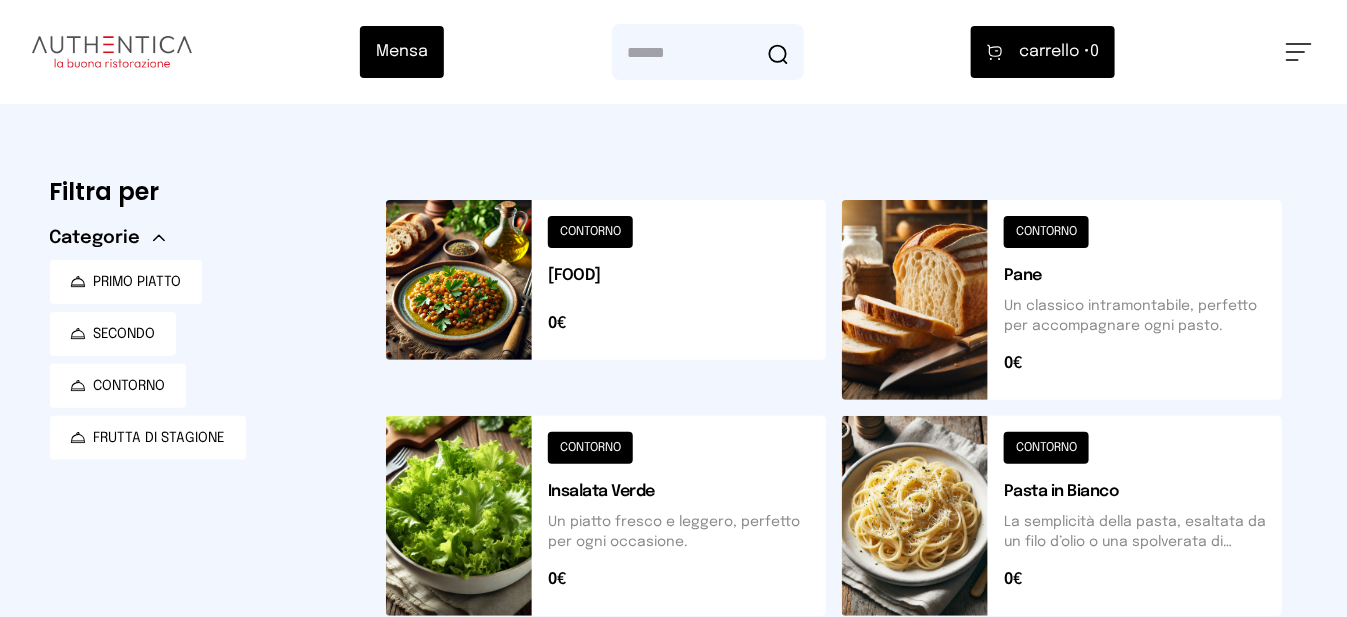 click at bounding box center (606, 300) 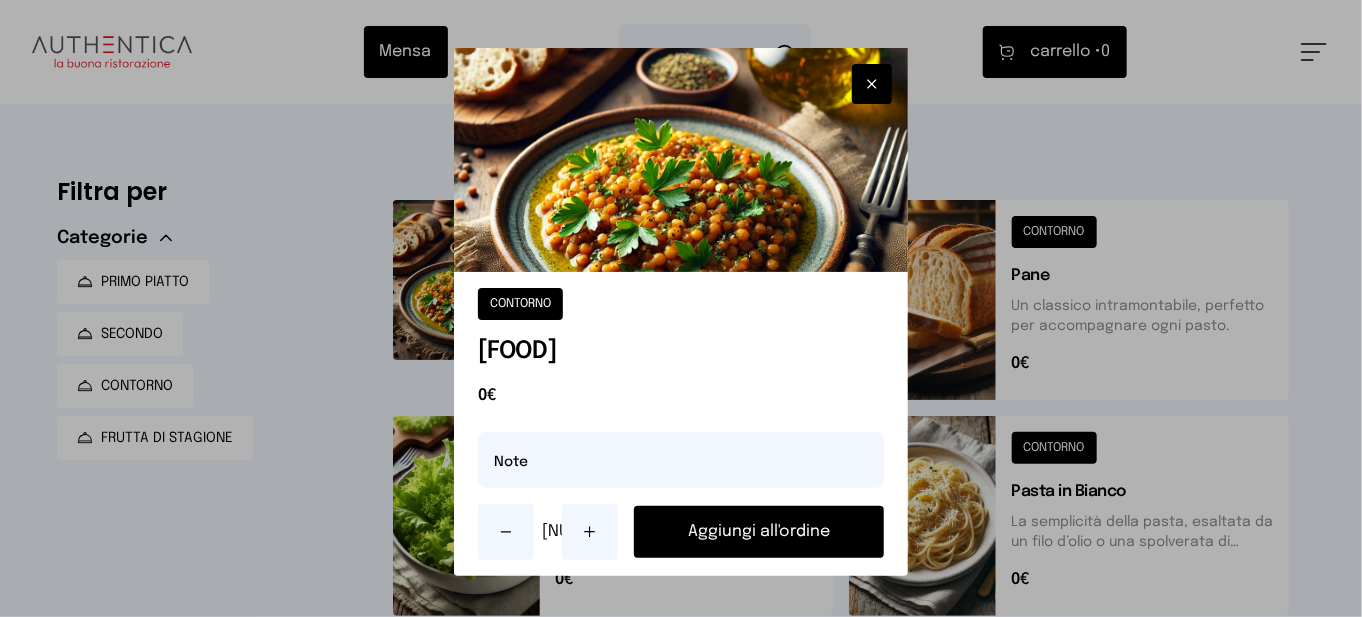 click on "Aggiungi all'ordine" at bounding box center [759, 532] 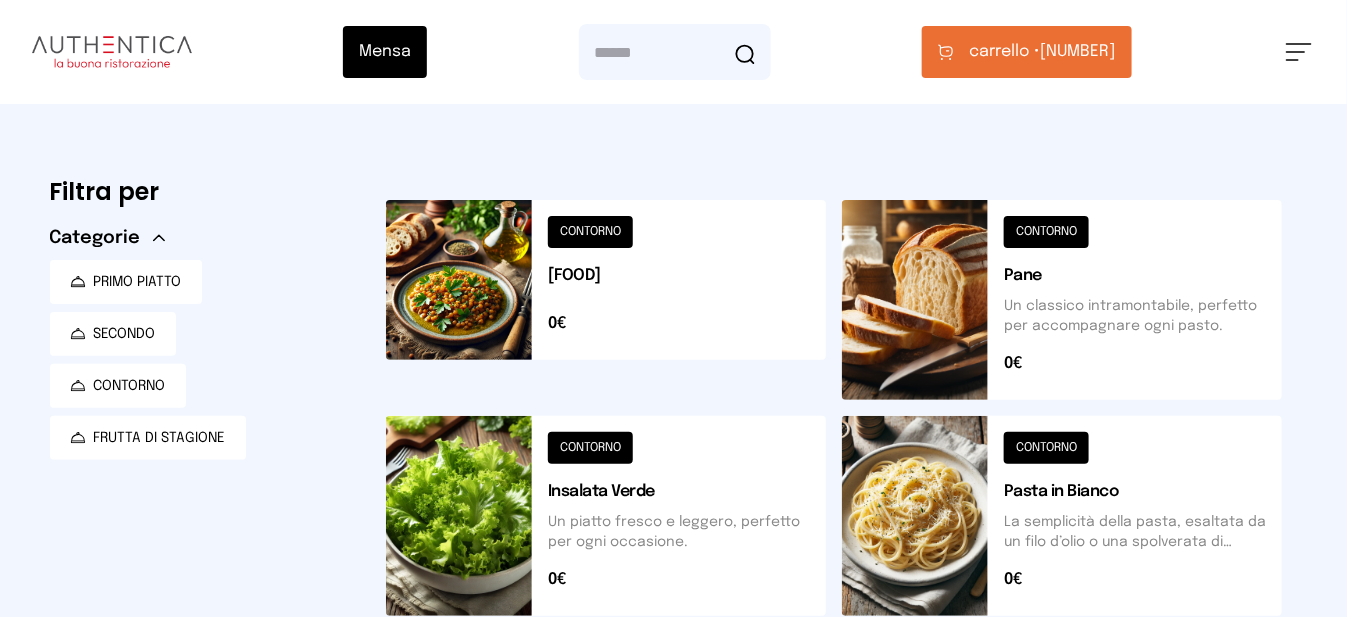 click at bounding box center (1062, 300) 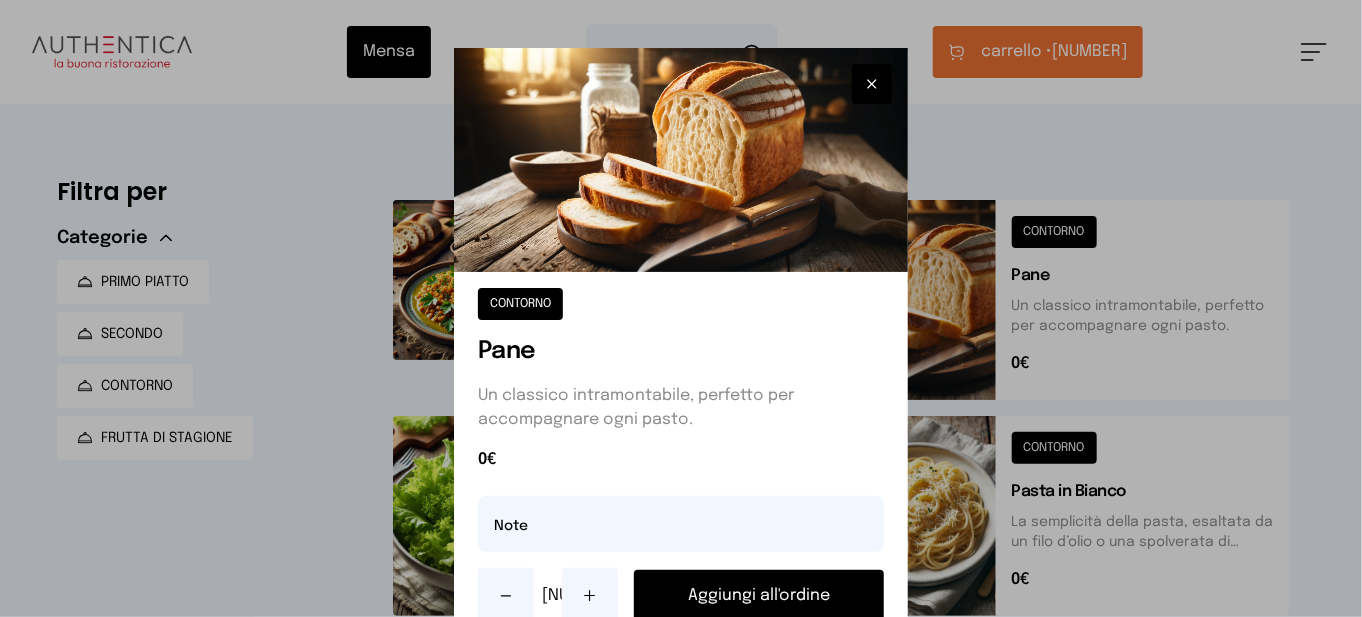 click on "Aggiungi all'ordine" at bounding box center (759, 596) 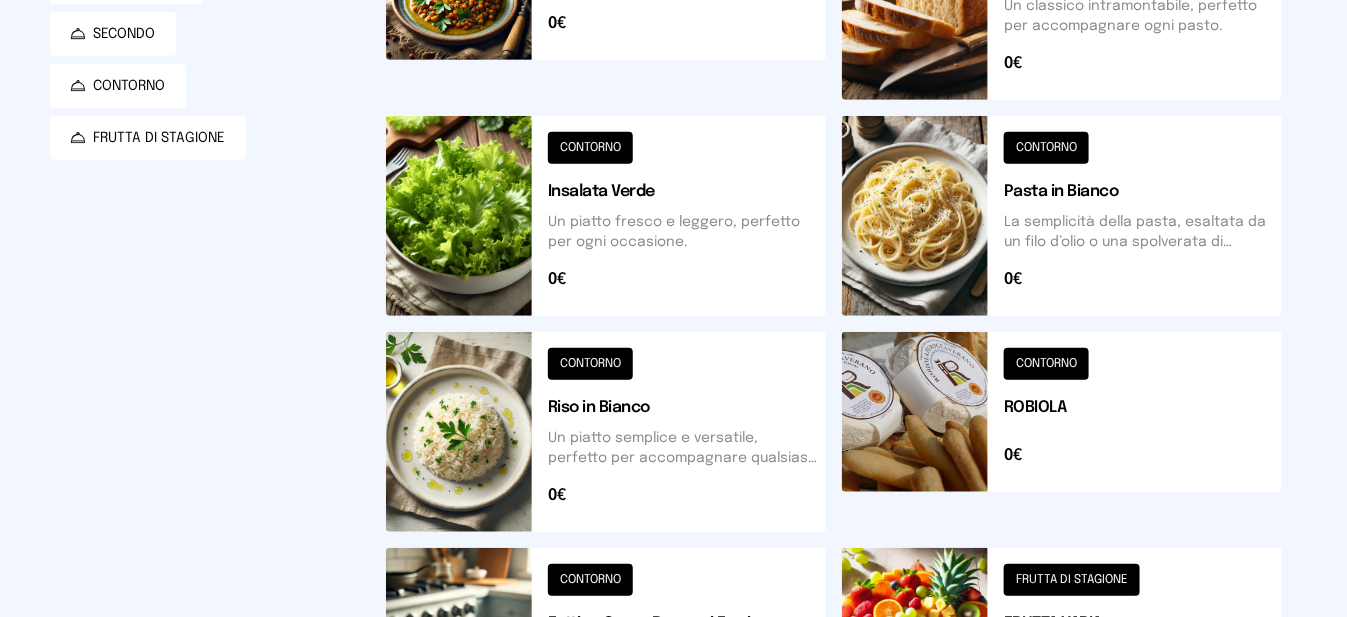 scroll, scrollTop: 600, scrollLeft: 0, axis: vertical 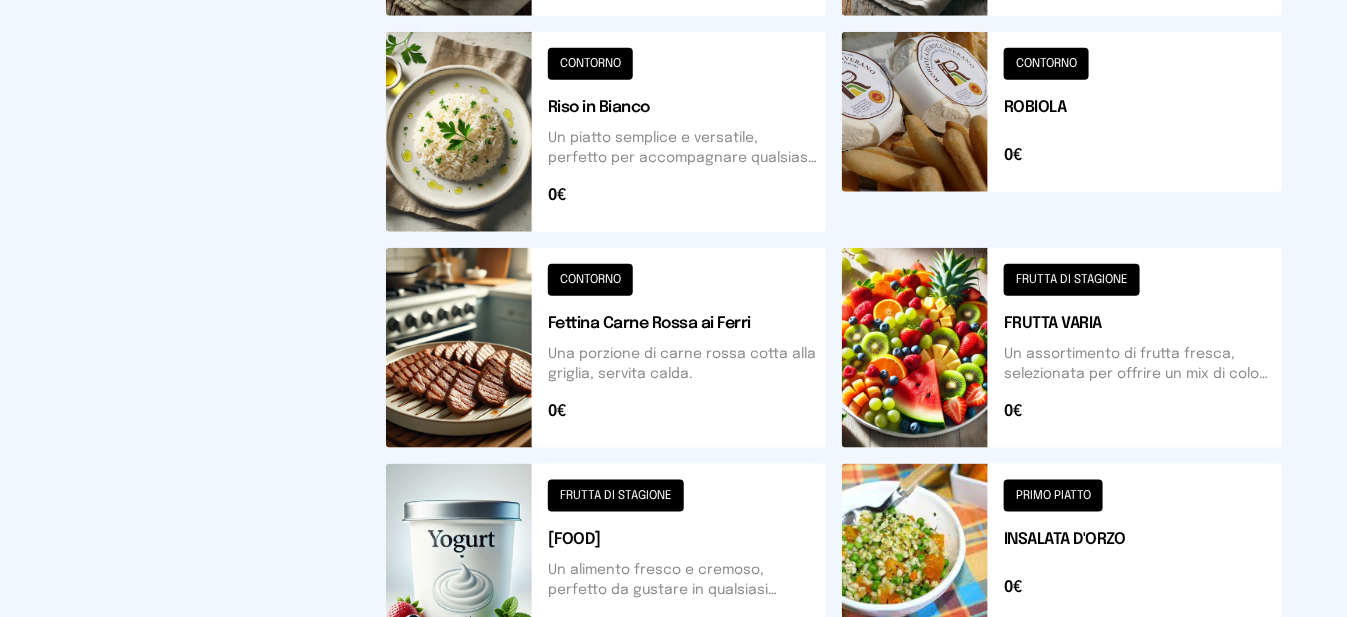click at bounding box center (1062, 348) 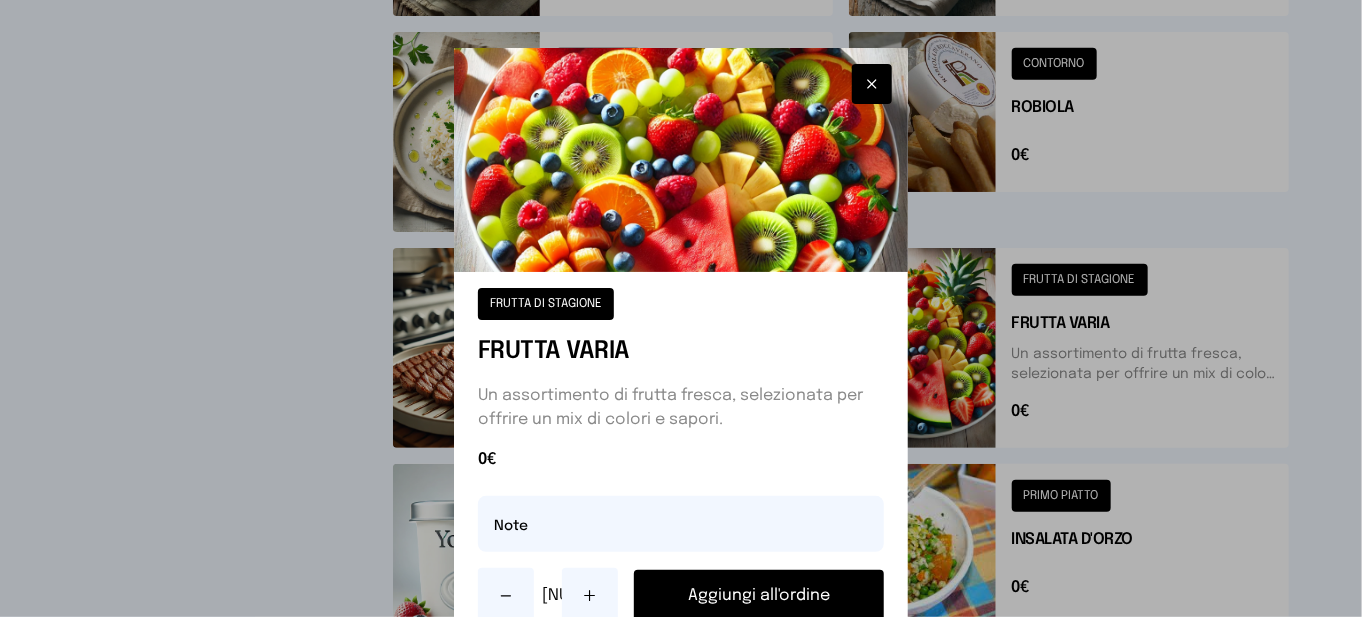 click on "Aggiungi all'ordine" at bounding box center [759, 596] 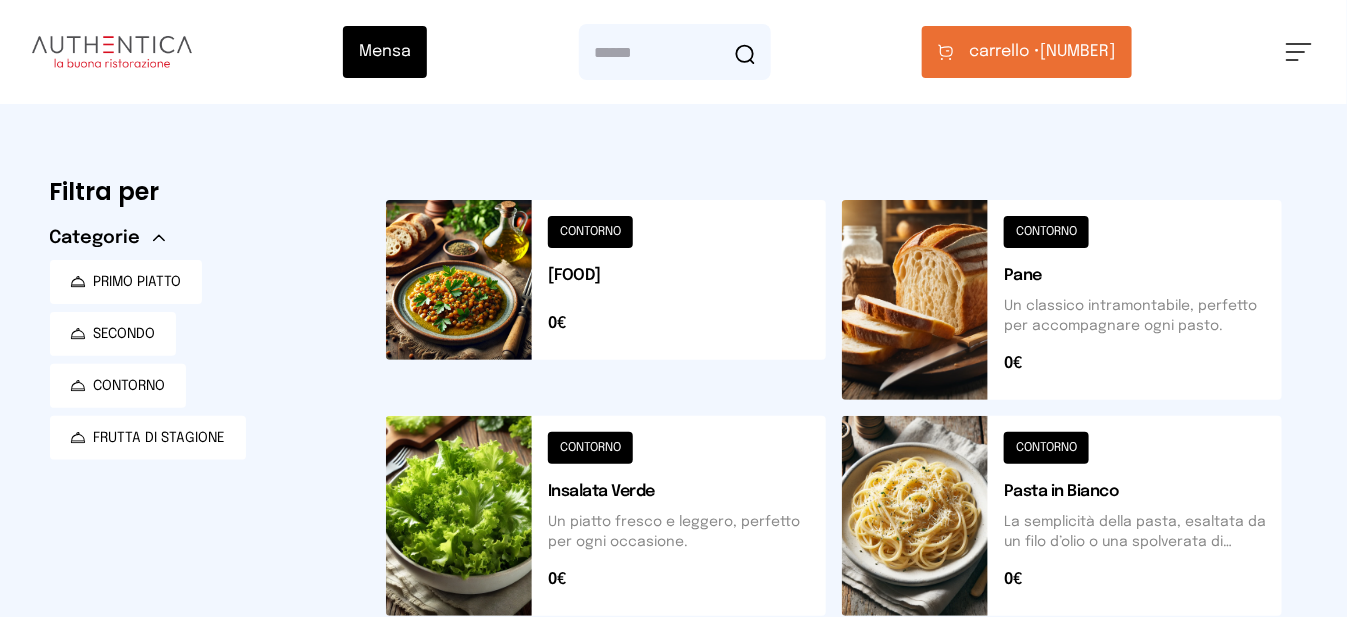 scroll, scrollTop: 400, scrollLeft: 0, axis: vertical 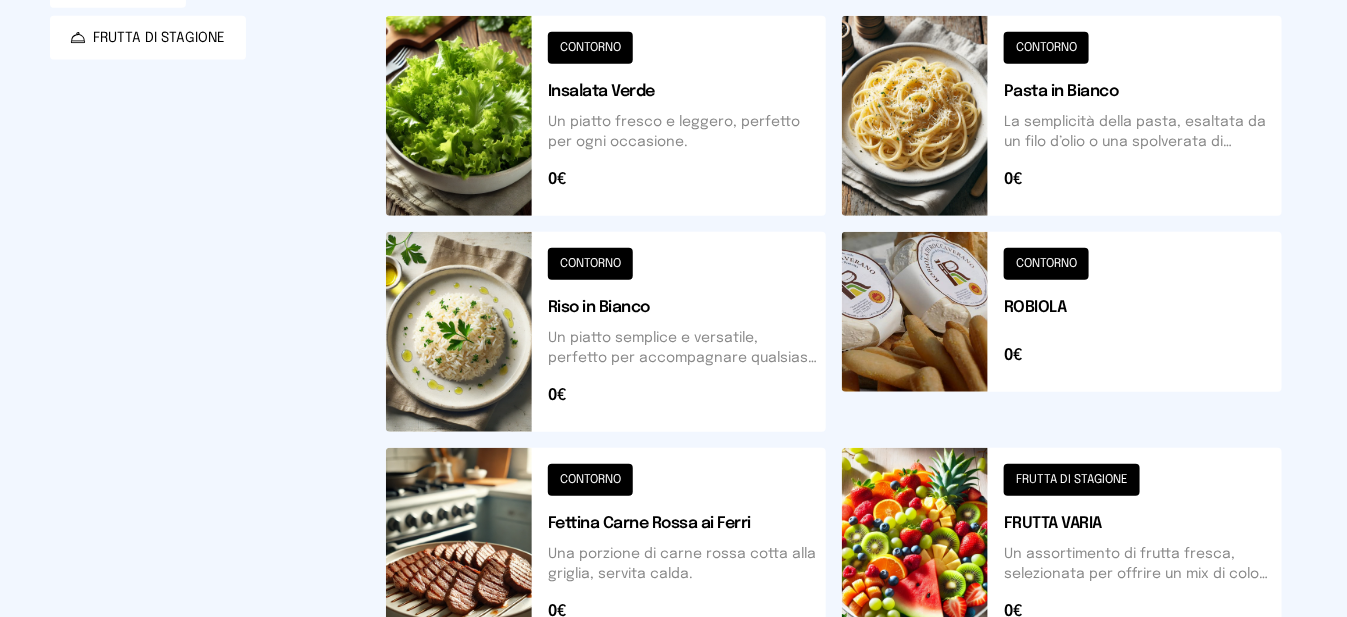 click at bounding box center (606, 332) 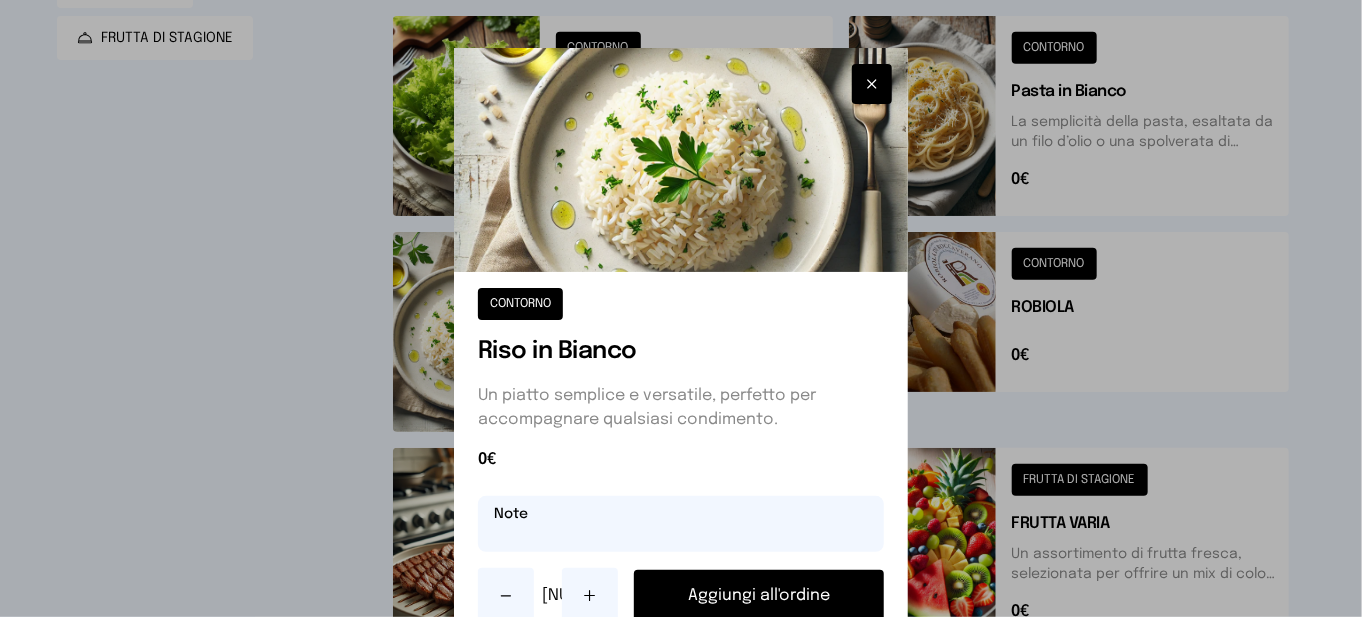 click at bounding box center [681, 524] 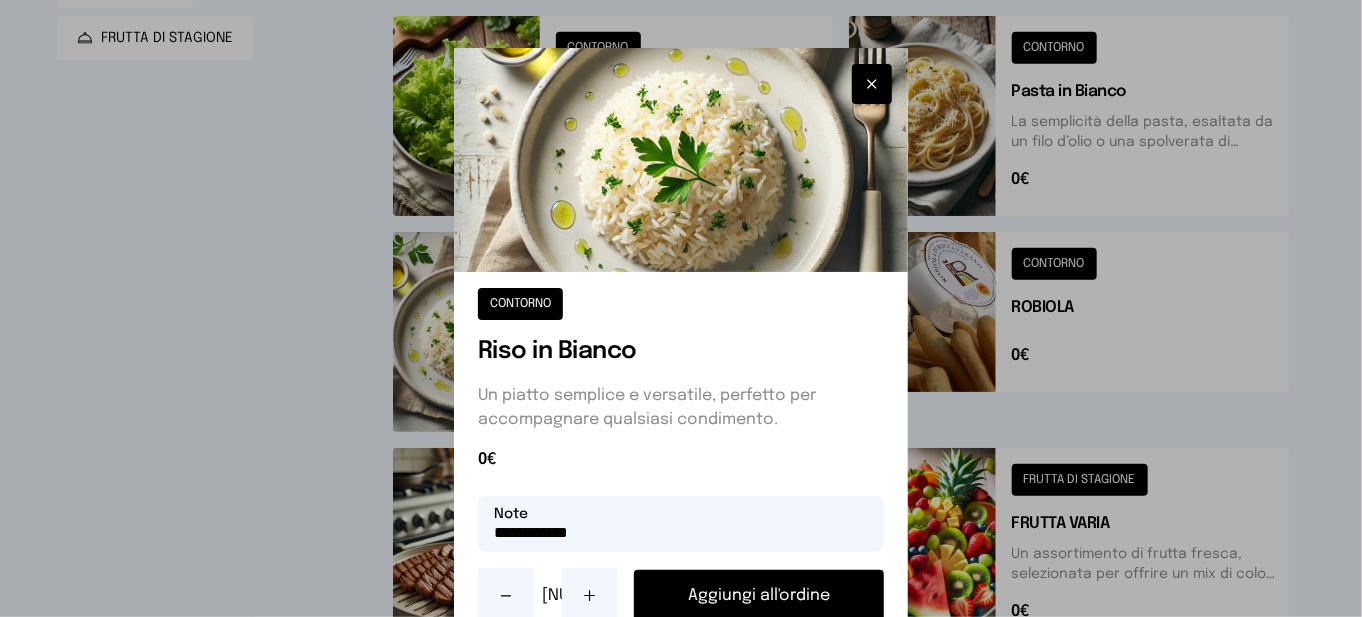 type on "**********" 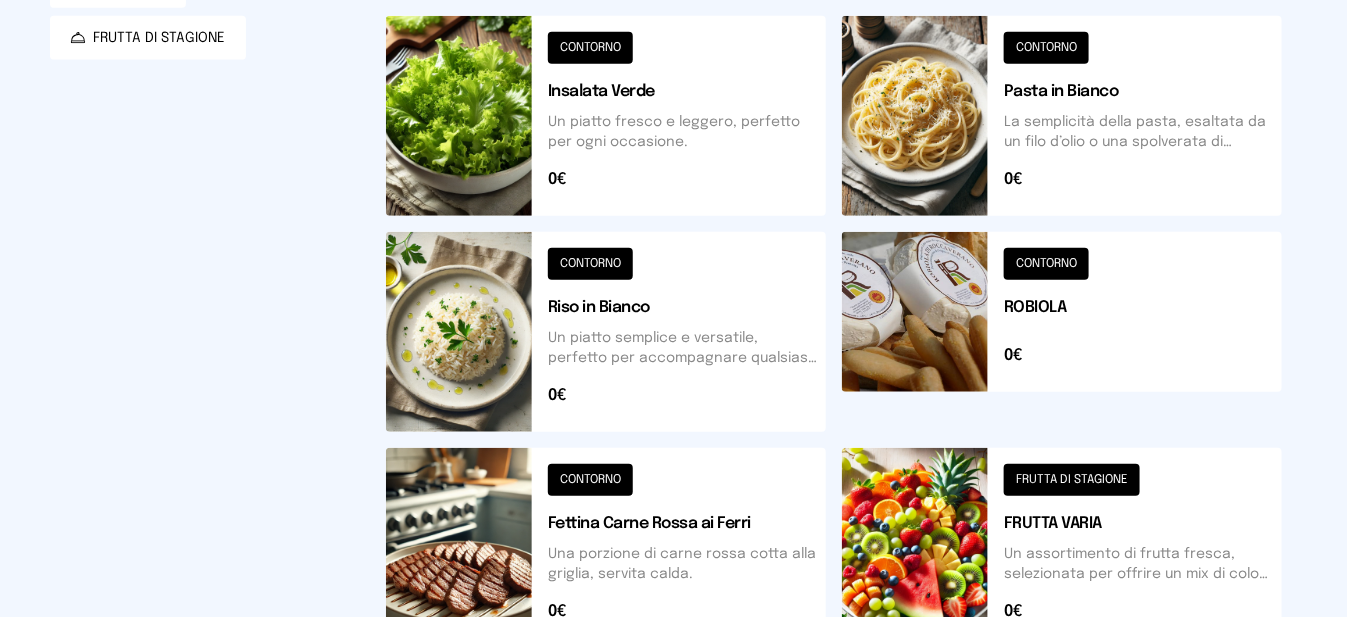 scroll, scrollTop: 0, scrollLeft: 0, axis: both 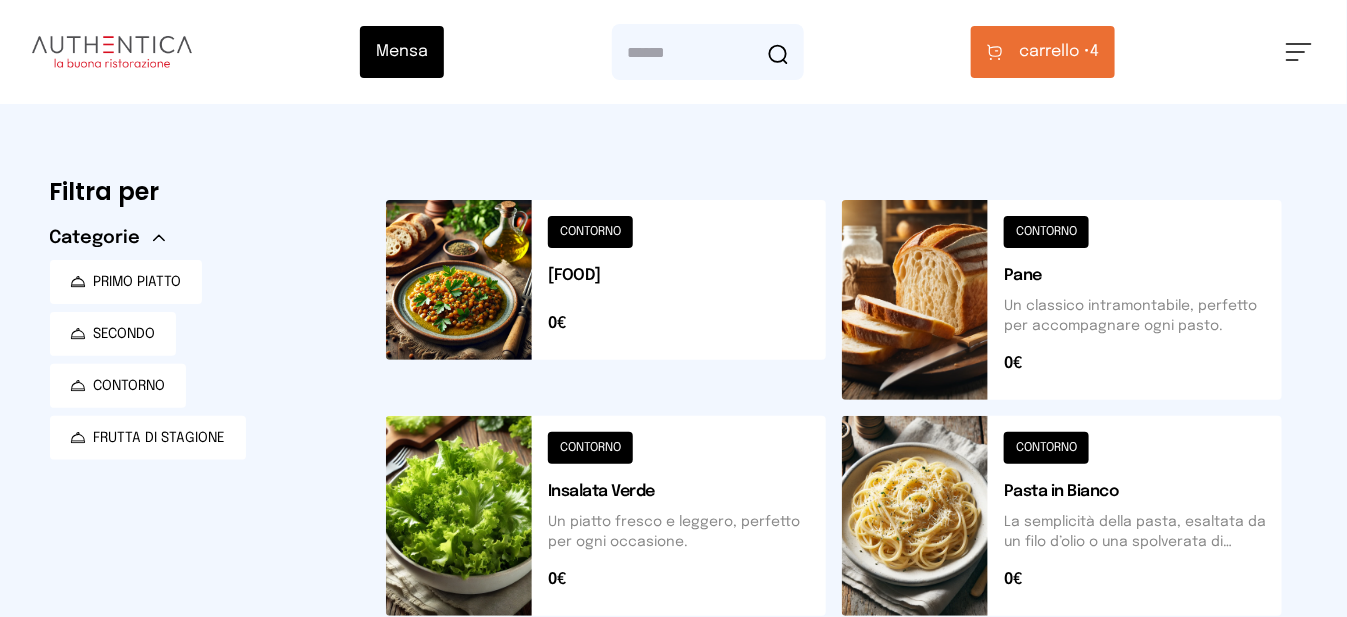 click on "carrello •
[NUMBER]" at bounding box center (1043, 52) 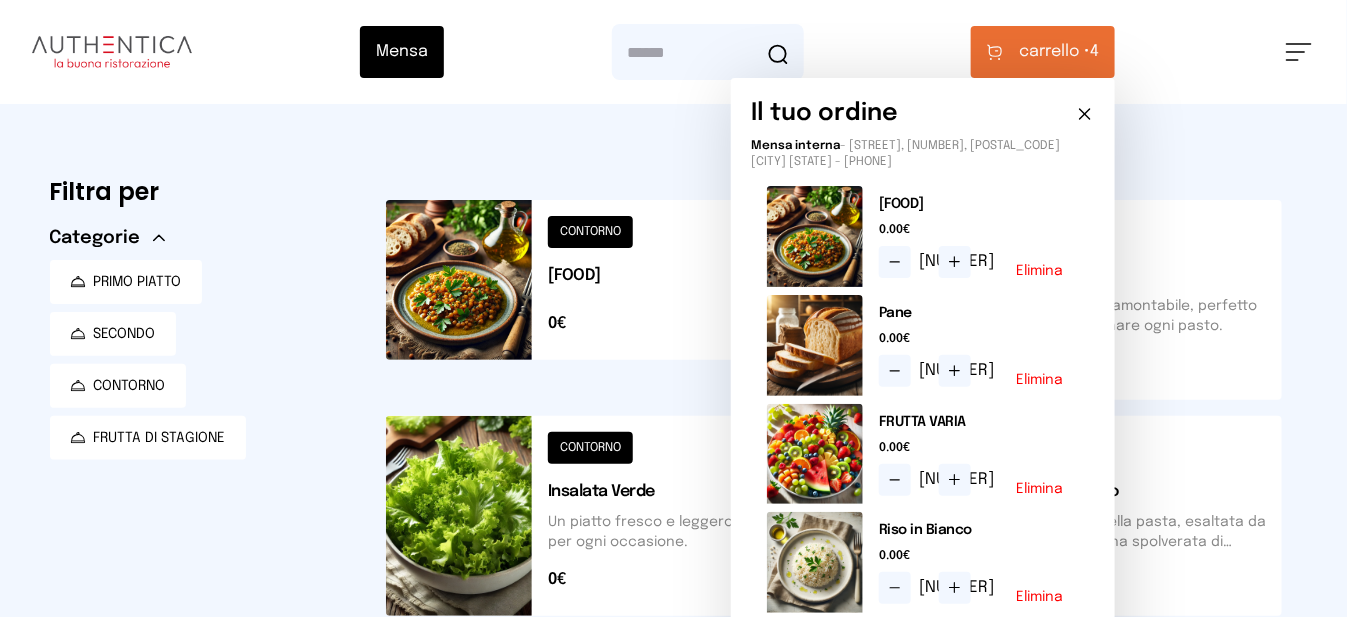 click on "Elimina" at bounding box center [1039, 380] 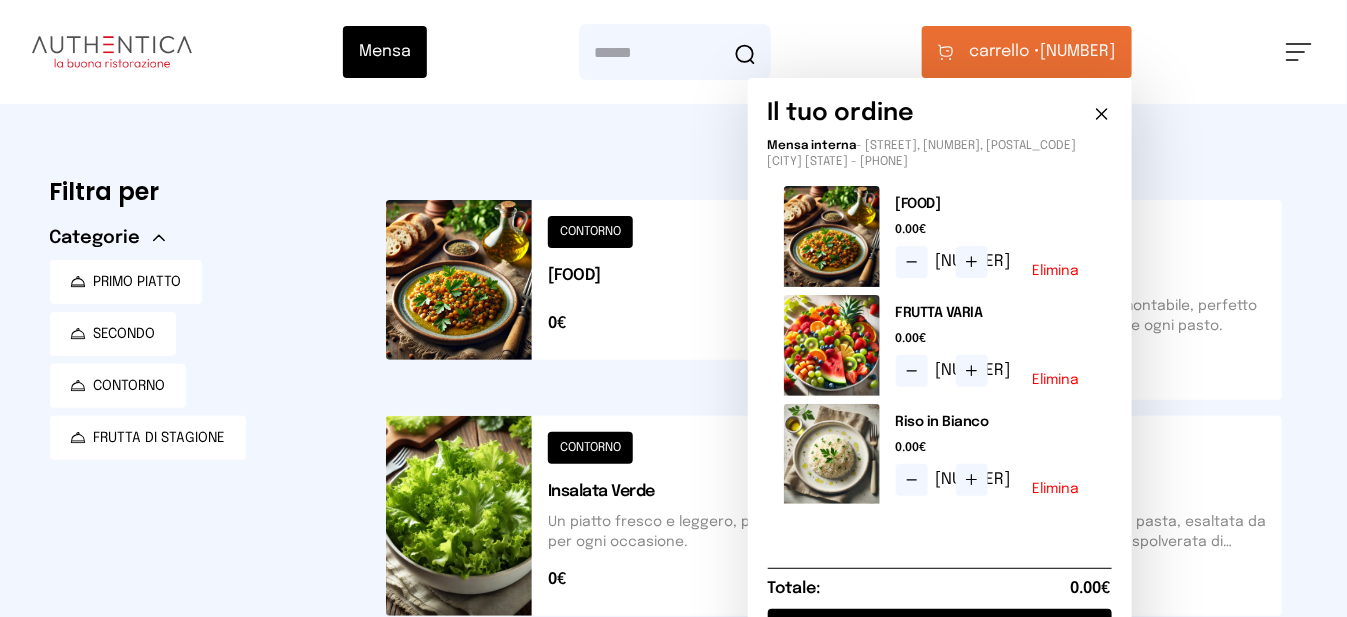 scroll, scrollTop: 400, scrollLeft: 0, axis: vertical 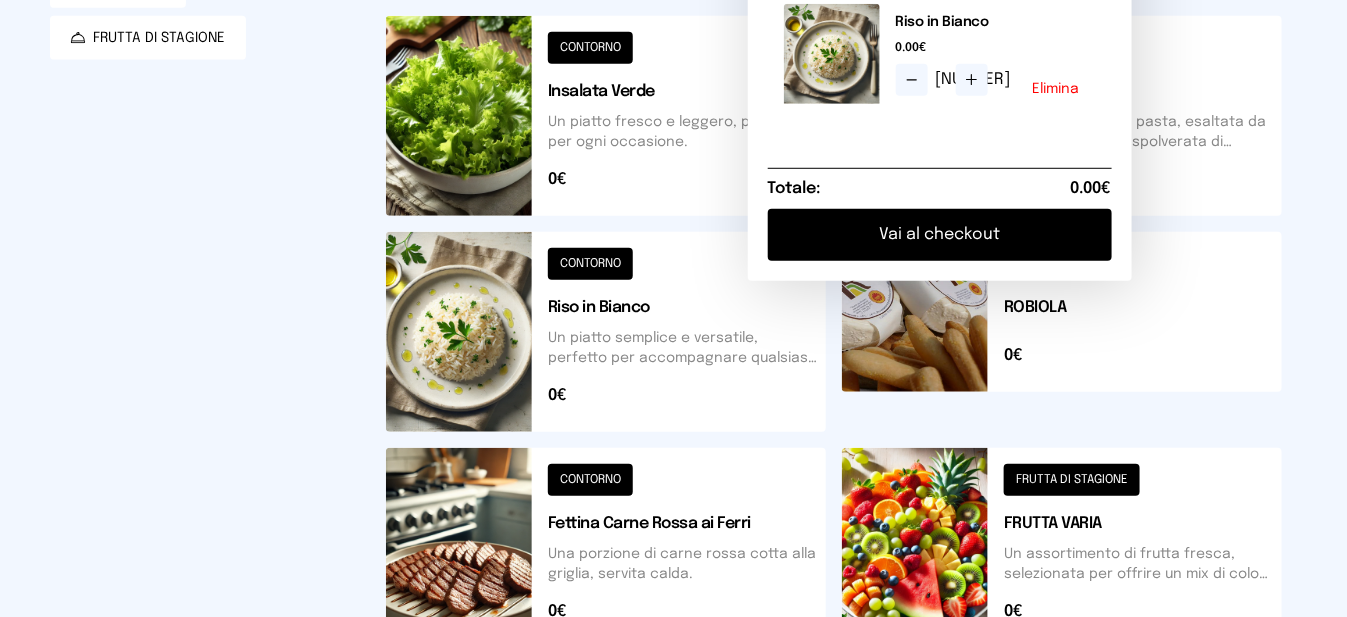 click on "Vai al checkout" at bounding box center (940, 235) 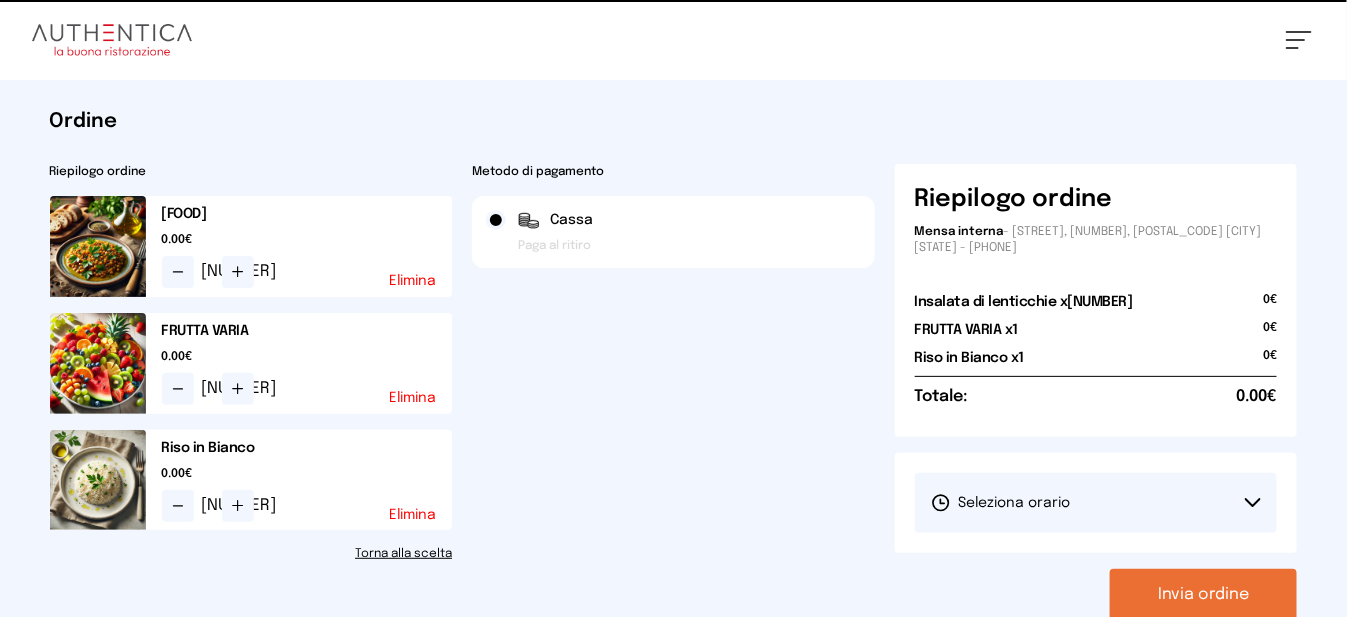 click on "Seleziona orario" at bounding box center (1001, 503) 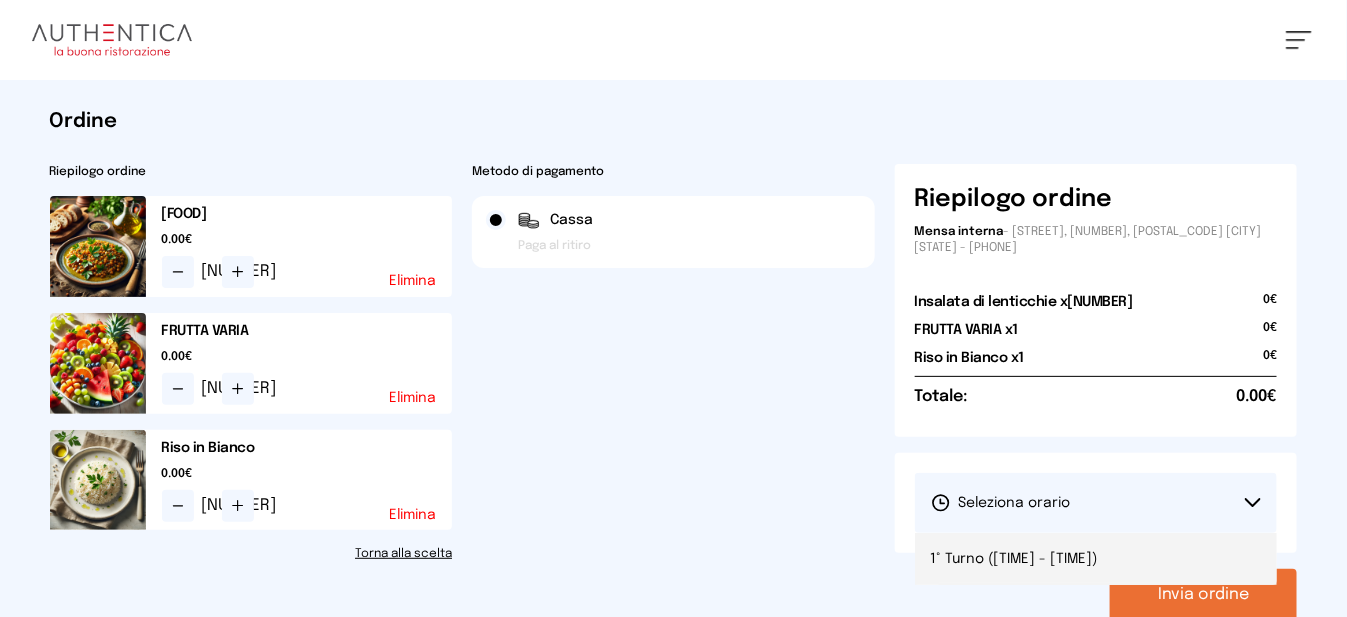 click on "1° Turno ([TIME] -
[TIME])" at bounding box center [1096, 559] 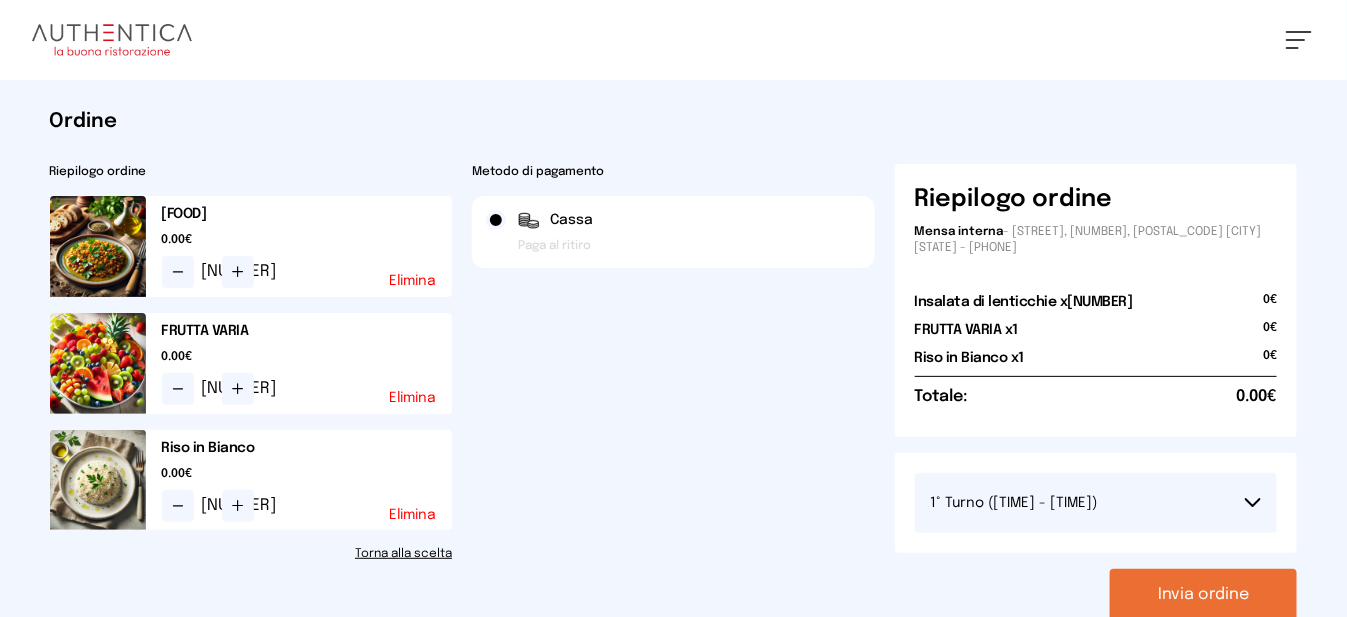 click on "Invia ordine" at bounding box center (1203, 595) 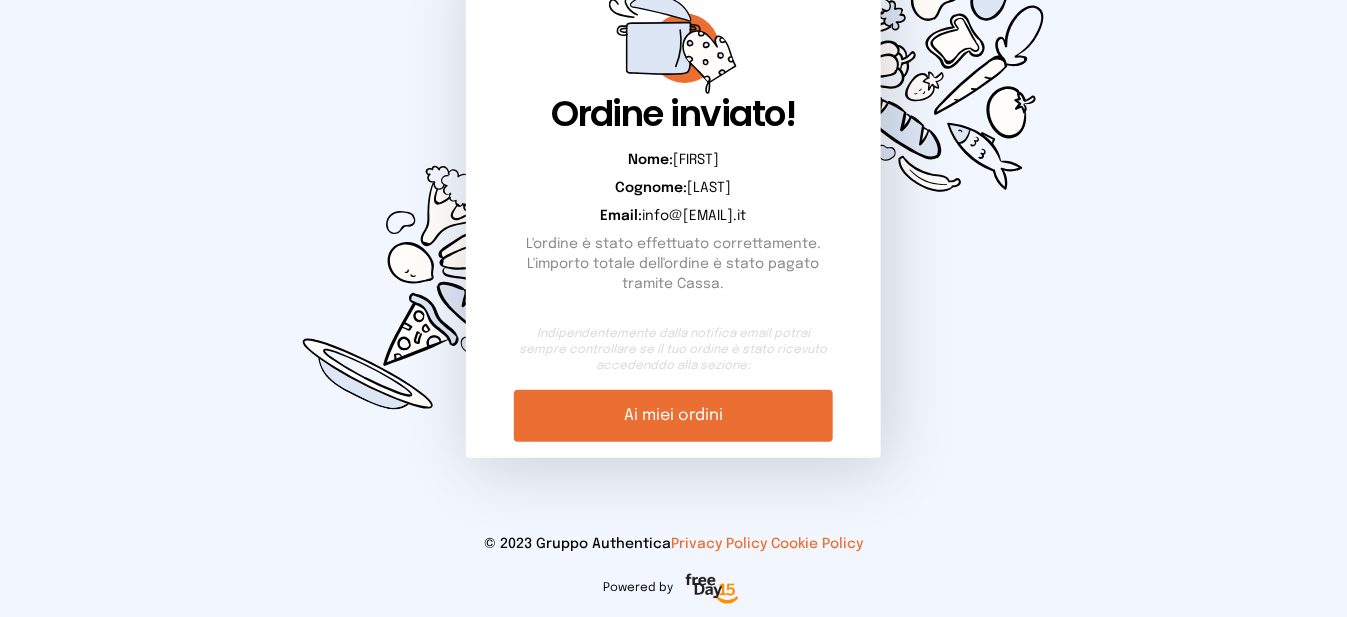 scroll, scrollTop: 0, scrollLeft: 0, axis: both 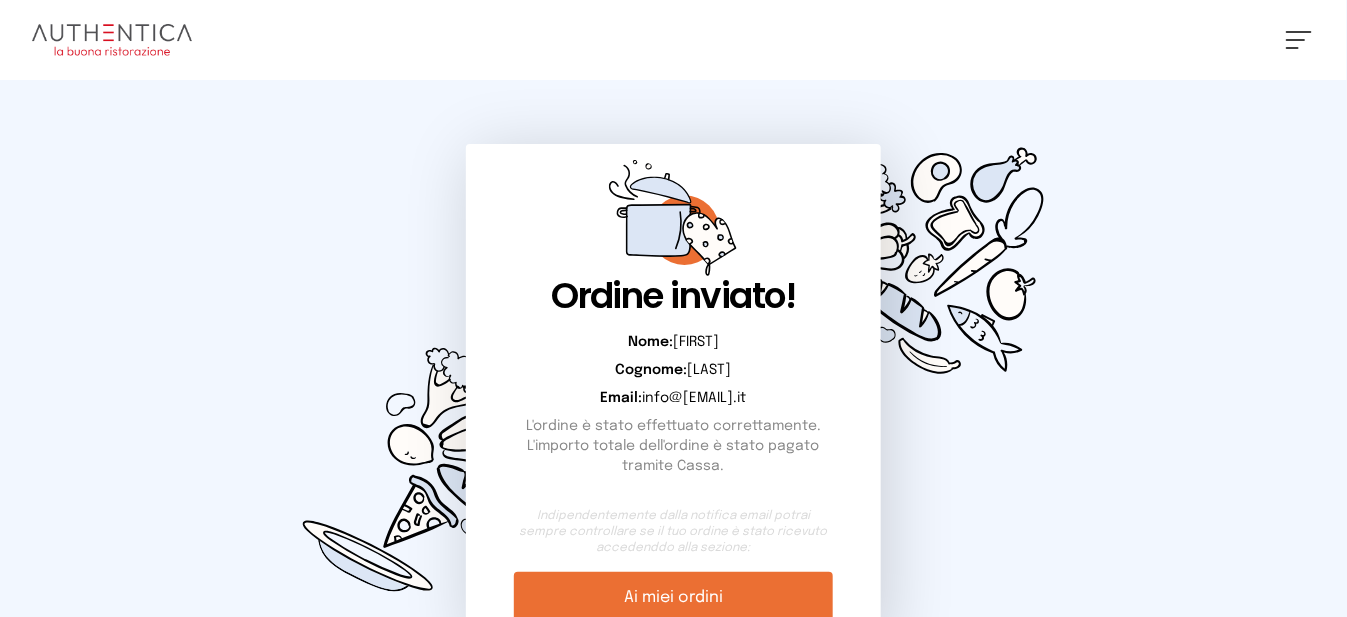 click at bounding box center [1295, 40] 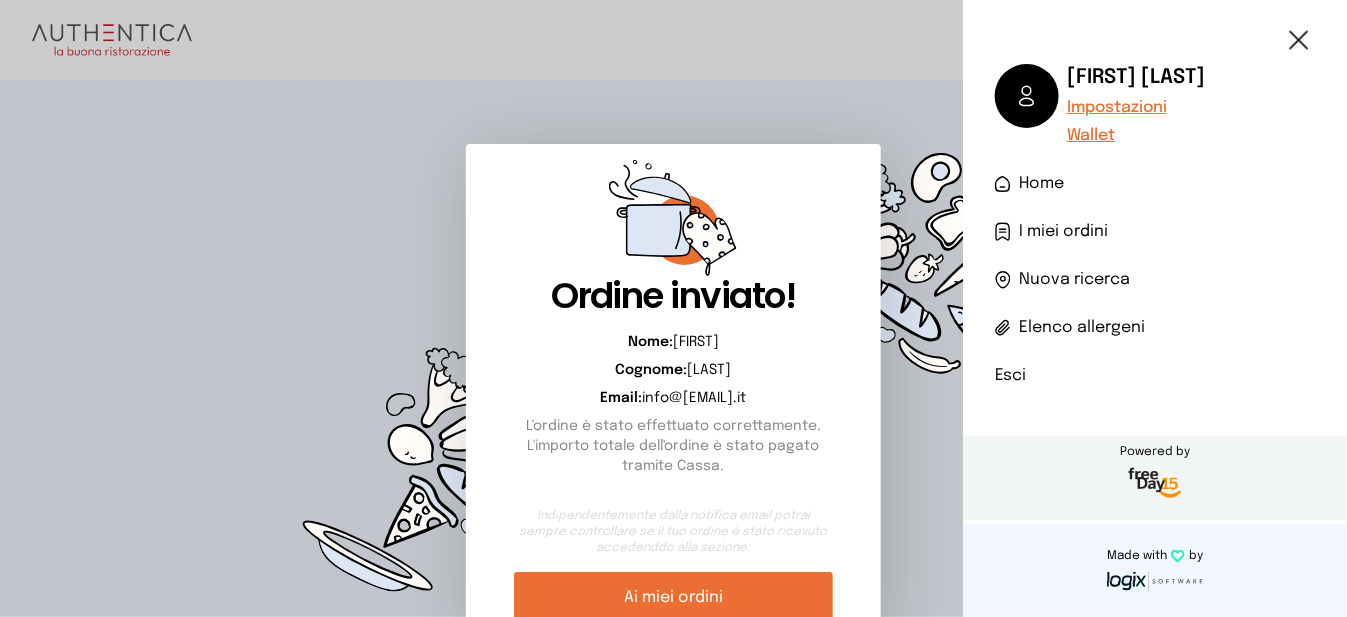 click on "I miei ordini" at bounding box center [1063, 232] 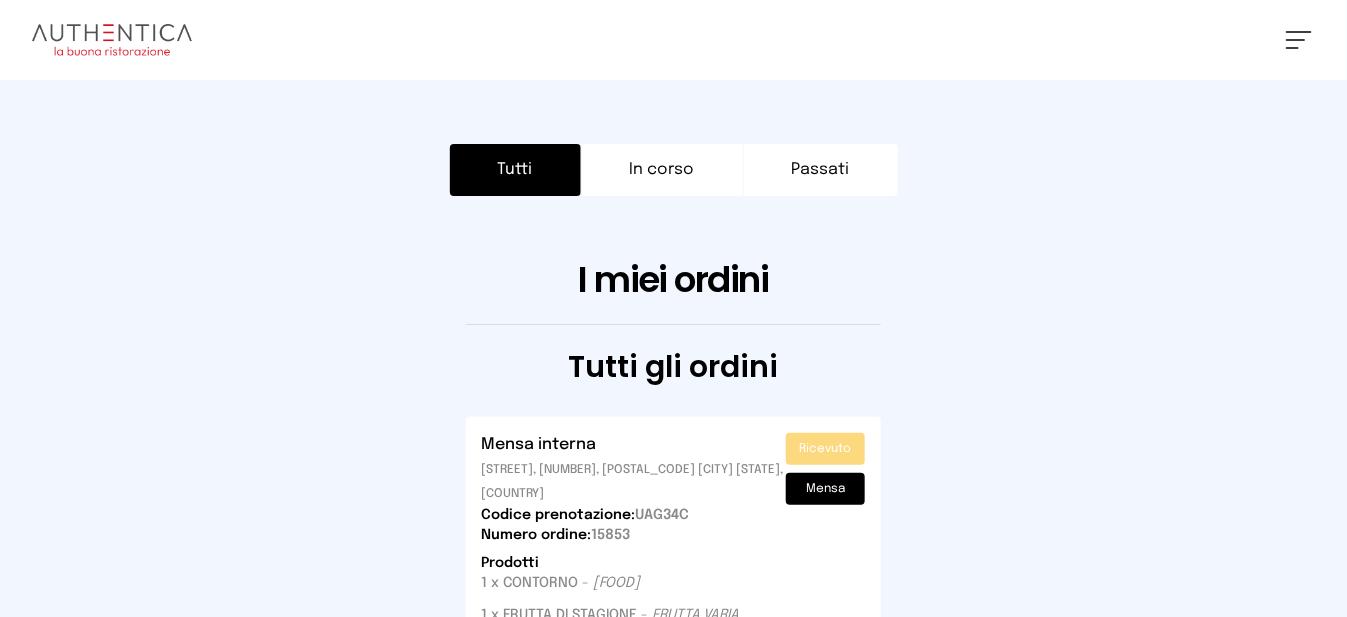 scroll, scrollTop: 100, scrollLeft: 0, axis: vertical 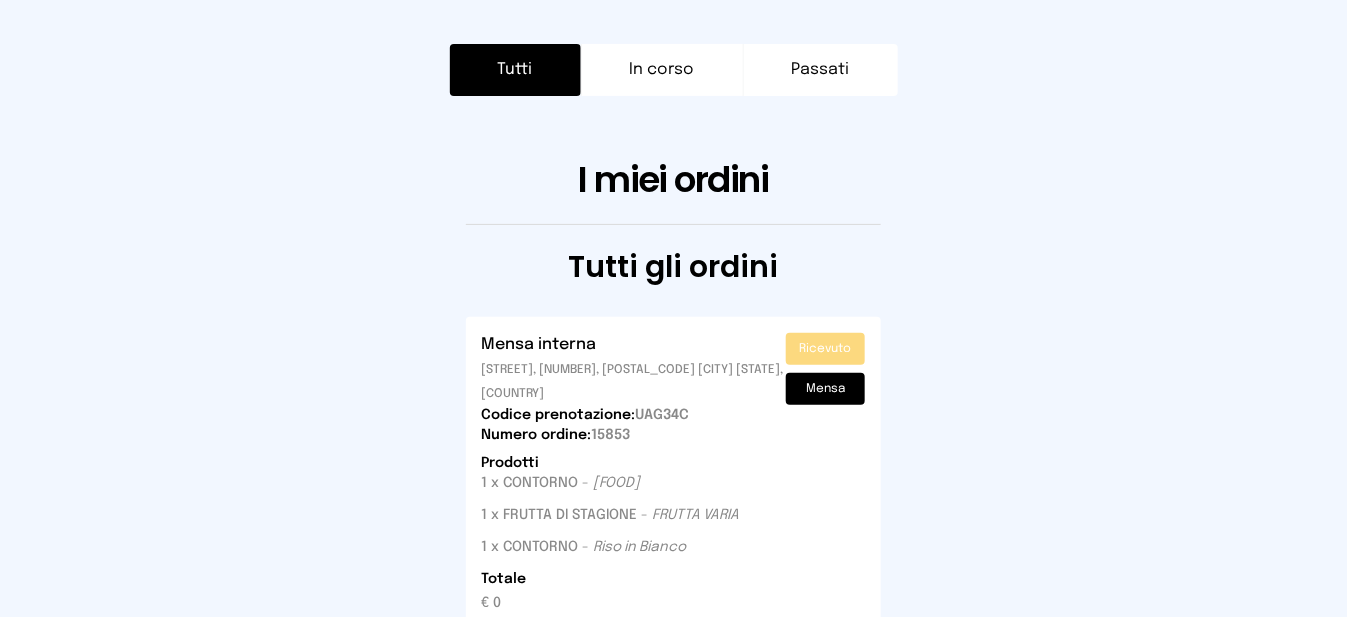 click on "Ricevuto" at bounding box center [825, 349] 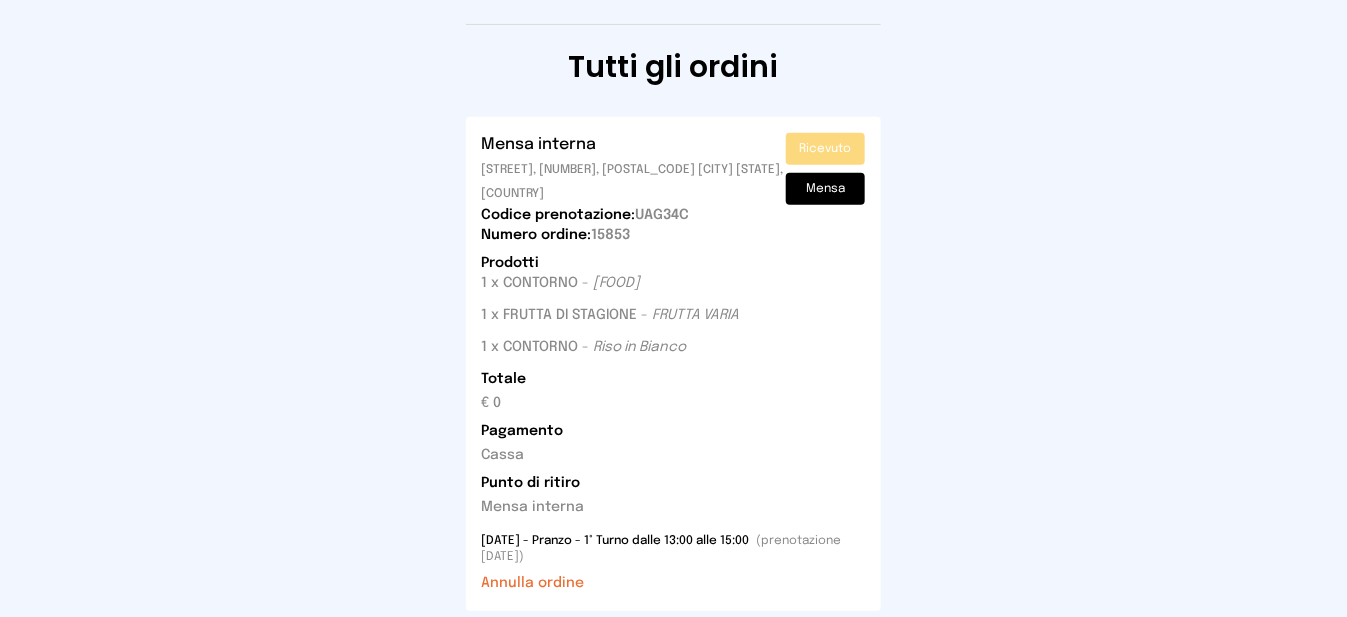 scroll, scrollTop: 200, scrollLeft: 0, axis: vertical 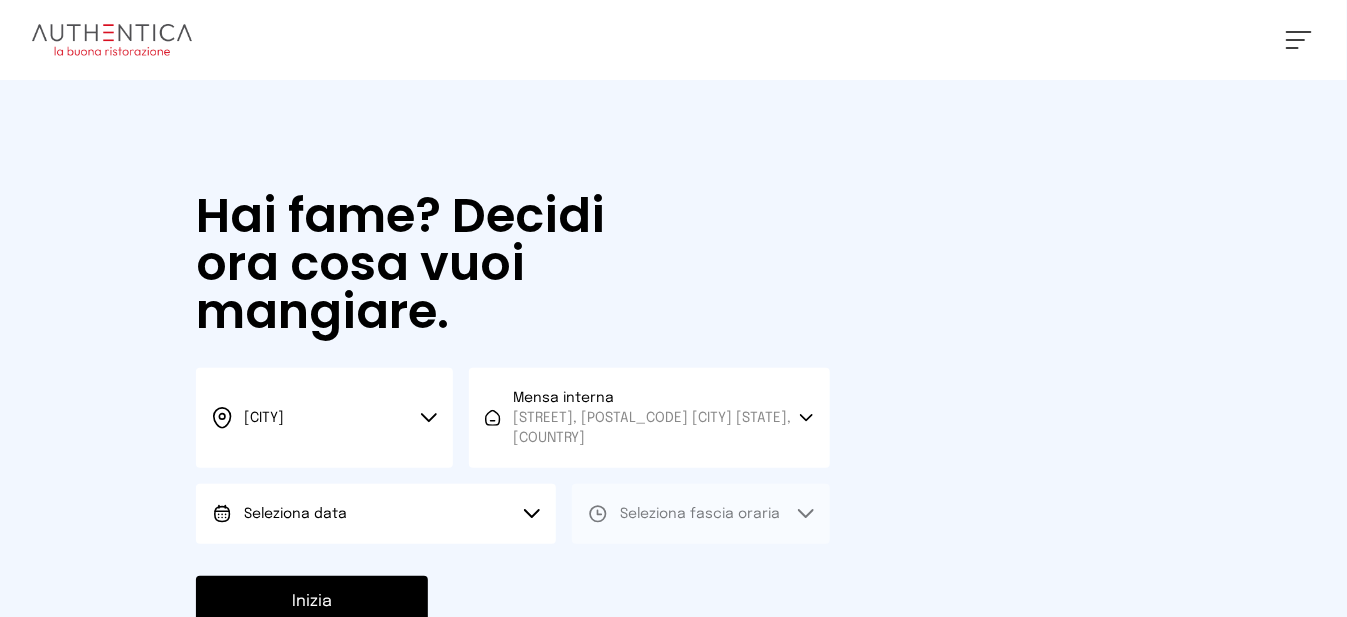 click on "Seleziona data" at bounding box center (376, 514) 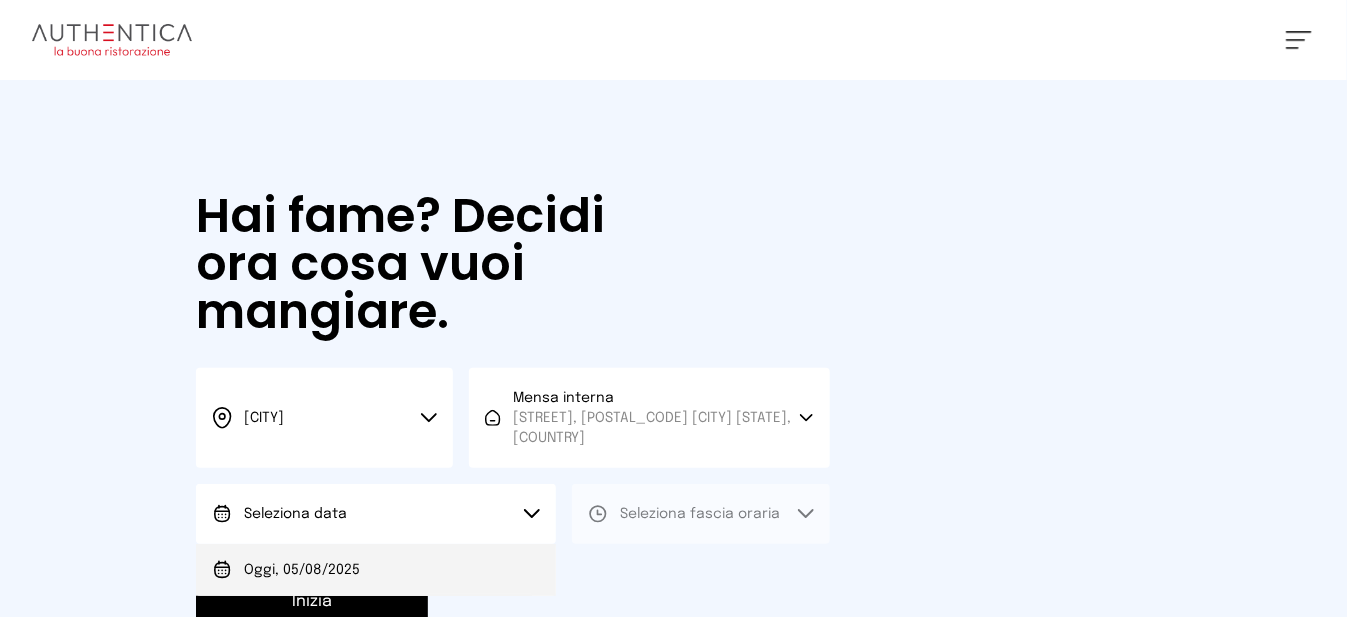 click on "Oggi, 05/08/2025" at bounding box center (376, 570) 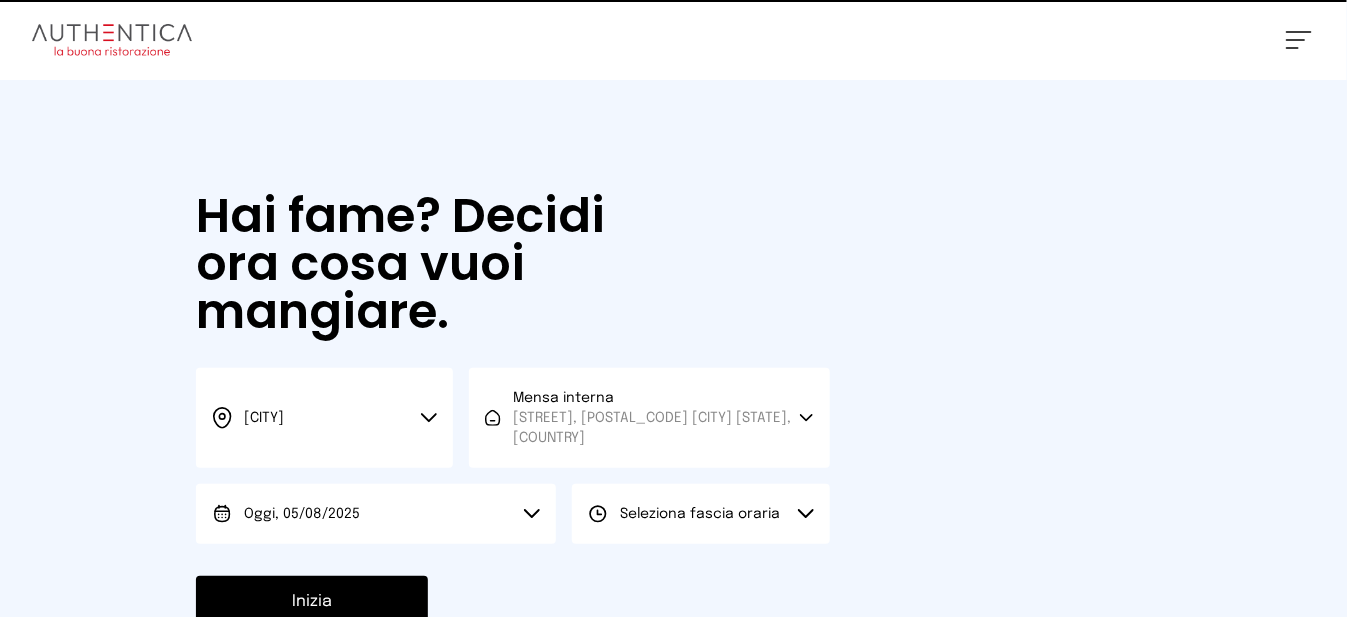 click on "Seleziona fascia oraria" at bounding box center (700, 514) 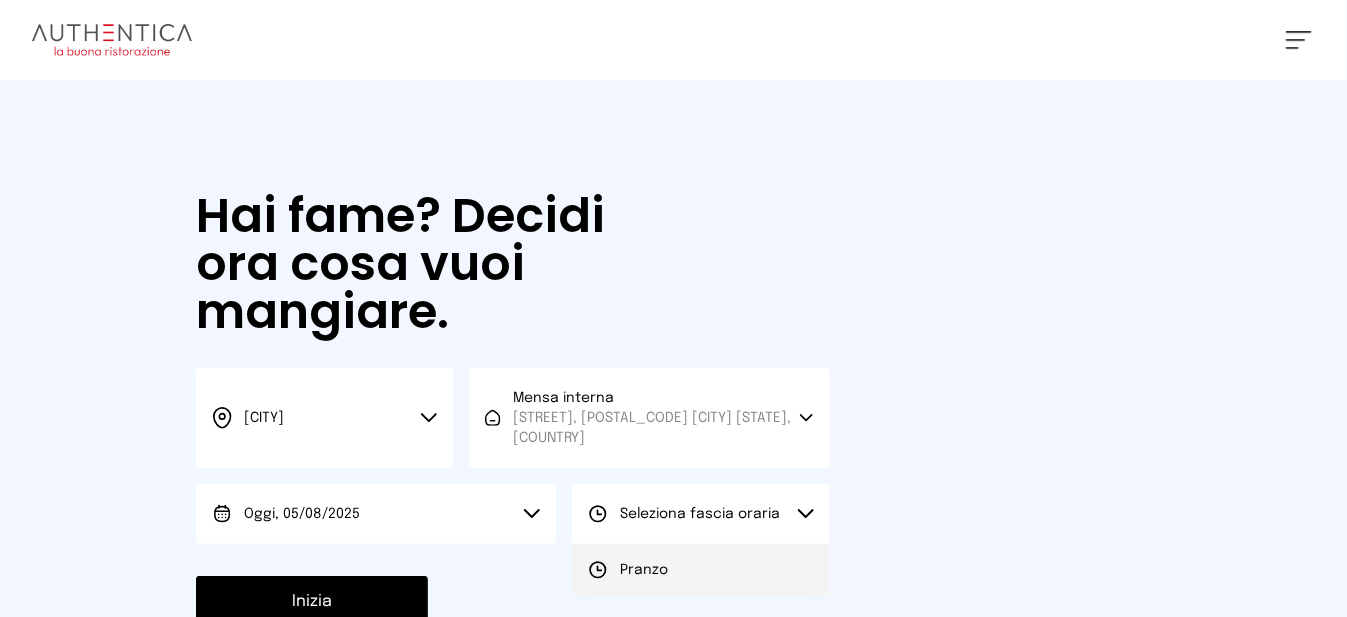 click on "Pranzo" at bounding box center [700, 570] 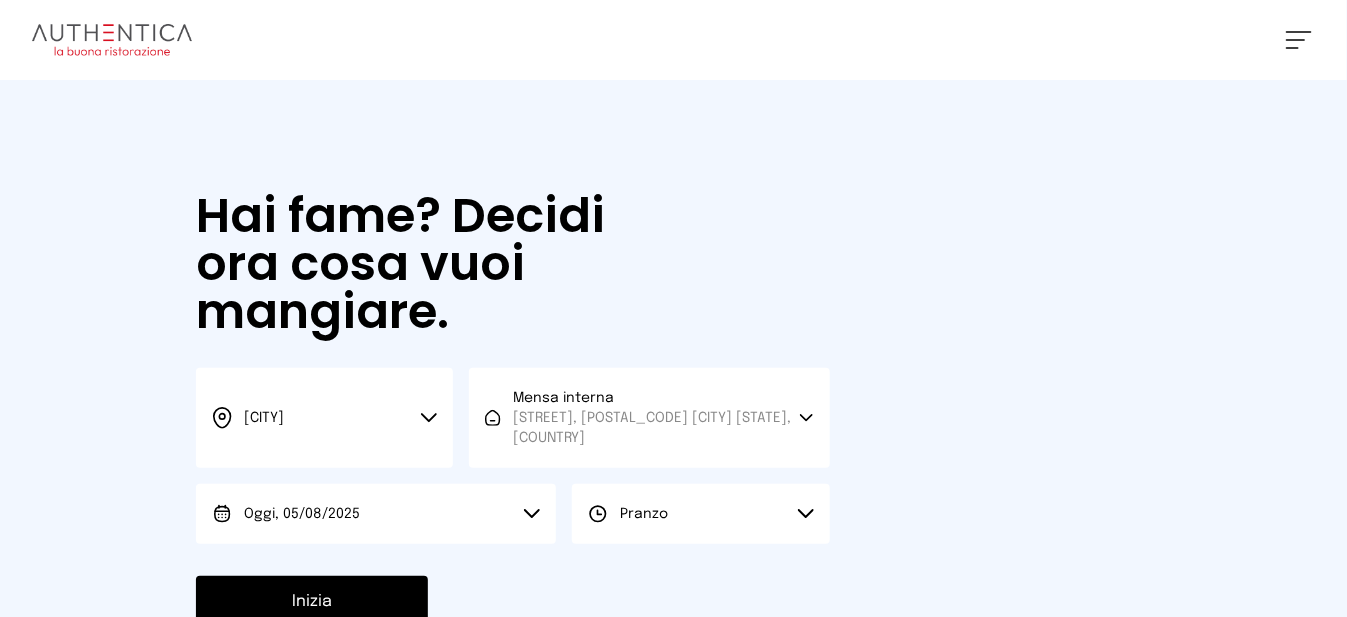 click on "Inizia" at bounding box center [312, 602] 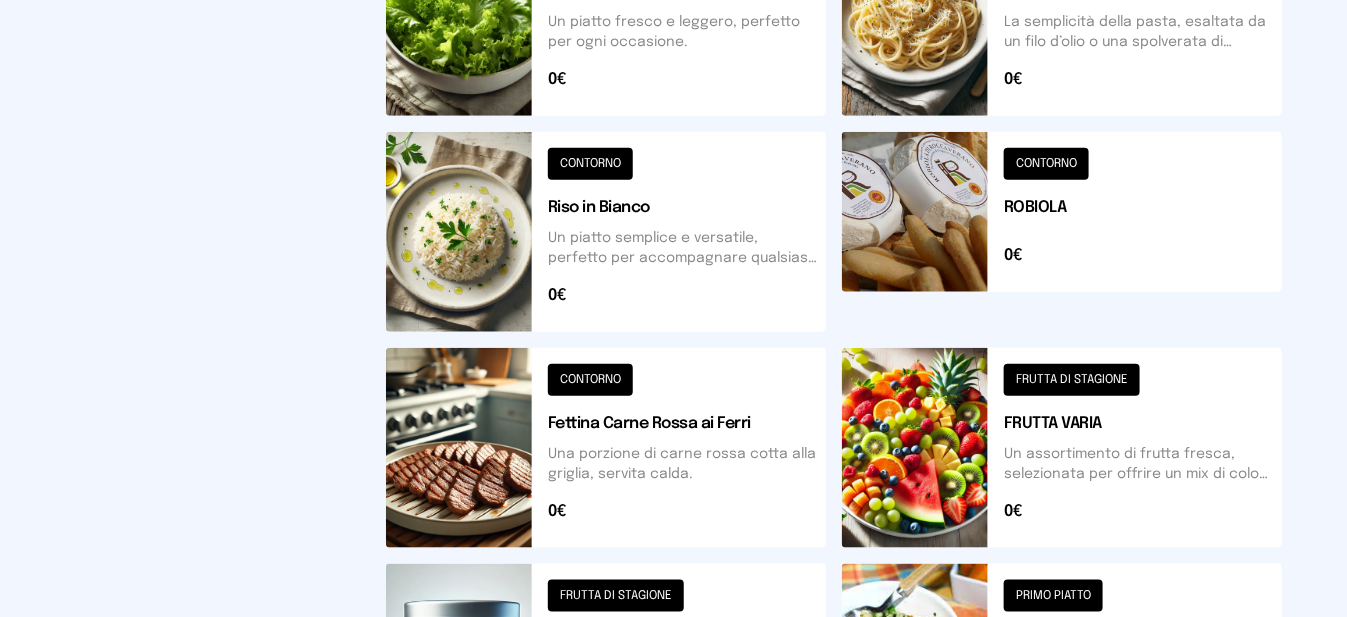 scroll, scrollTop: 0, scrollLeft: 0, axis: both 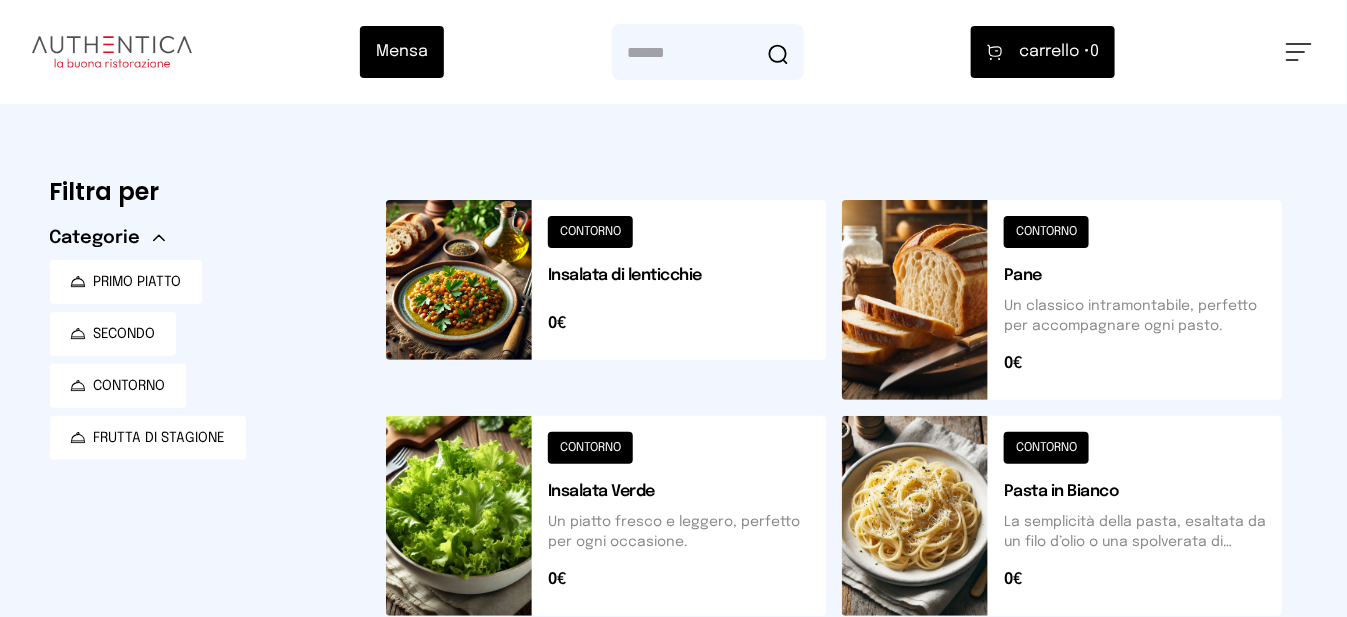 click at bounding box center [606, 300] 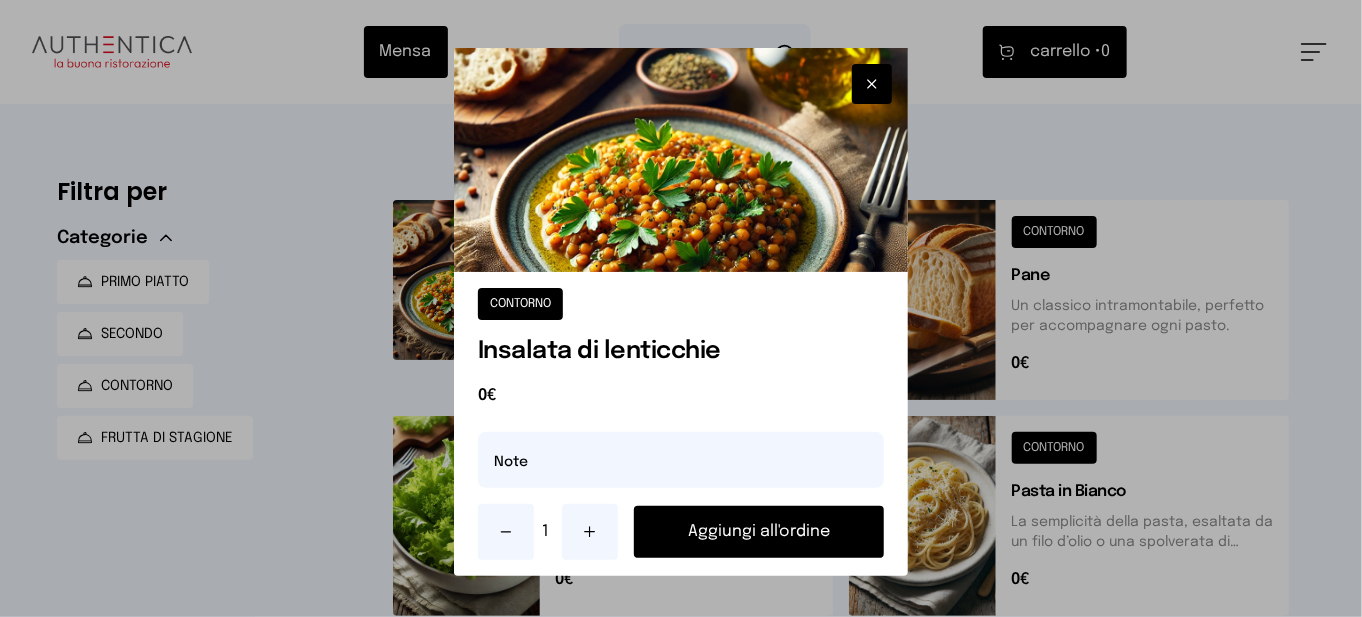 click on "Aggiungi all'ordine" at bounding box center [759, 532] 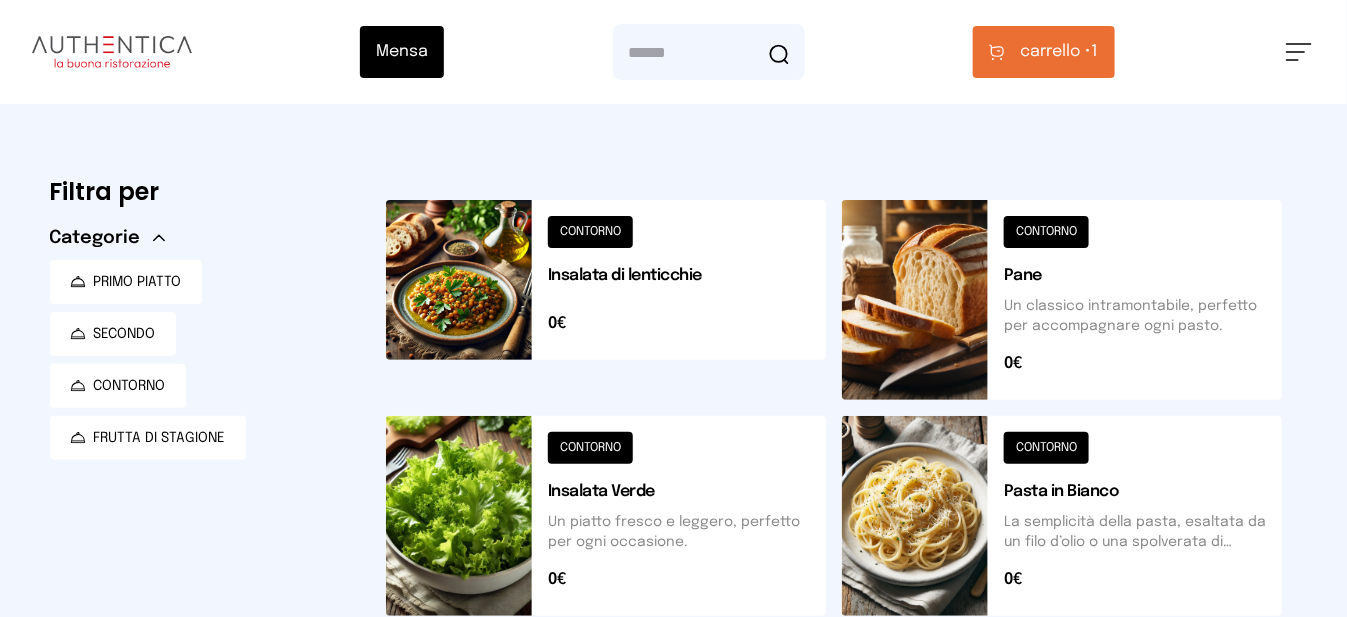 scroll, scrollTop: 400, scrollLeft: 0, axis: vertical 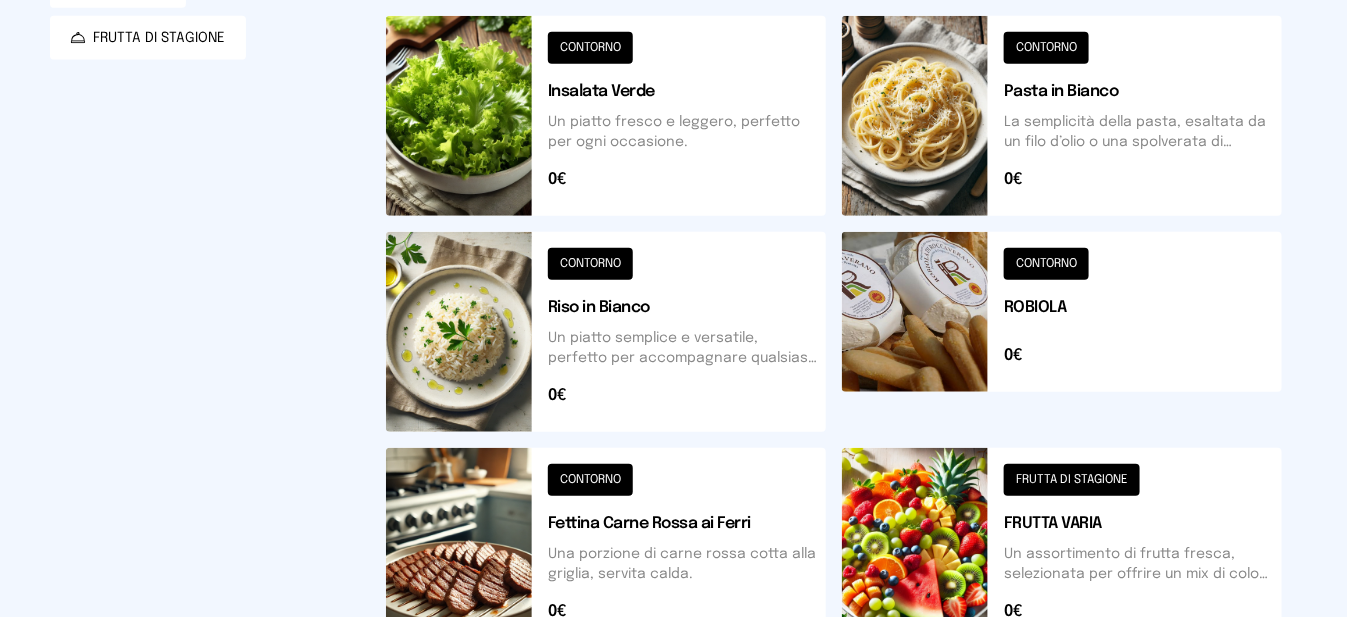 click at bounding box center [606, 332] 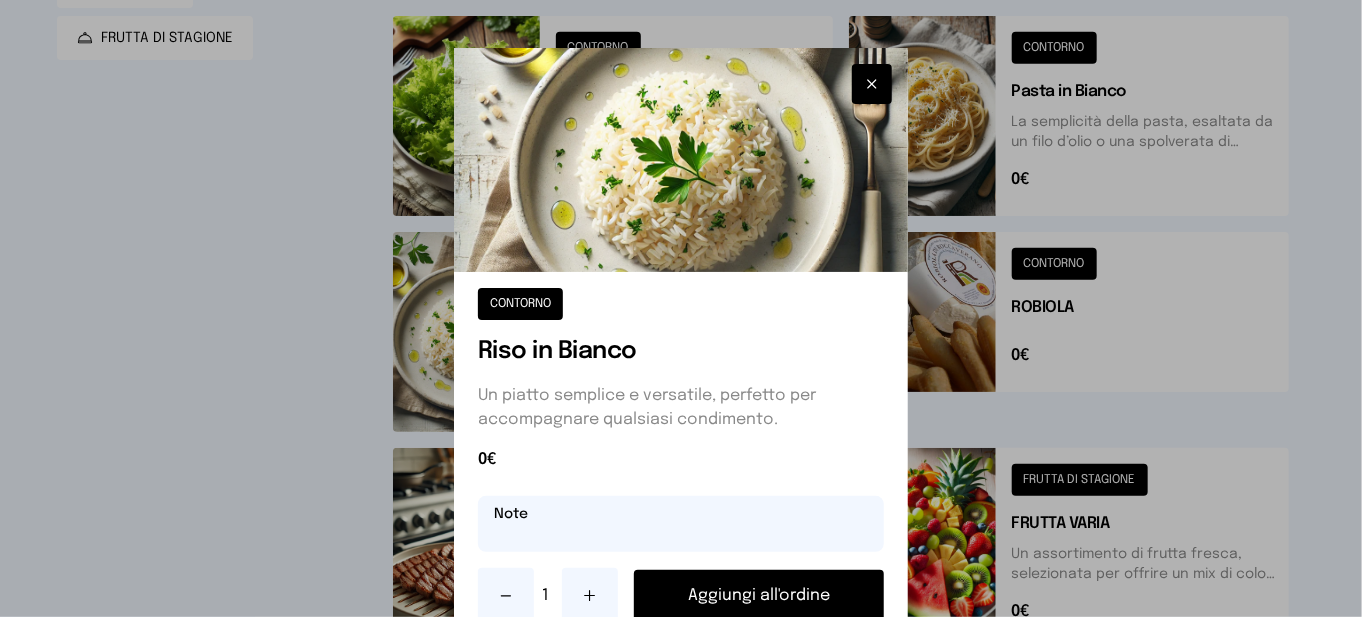 click at bounding box center (681, 524) 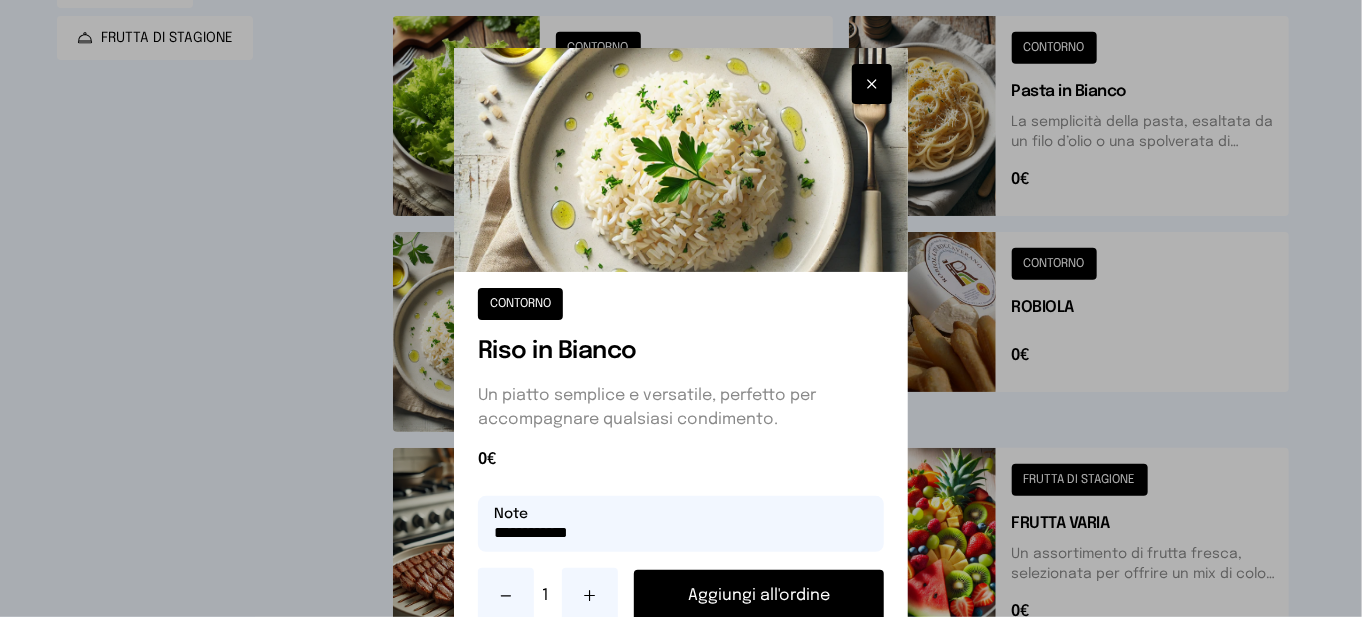 type on "**********" 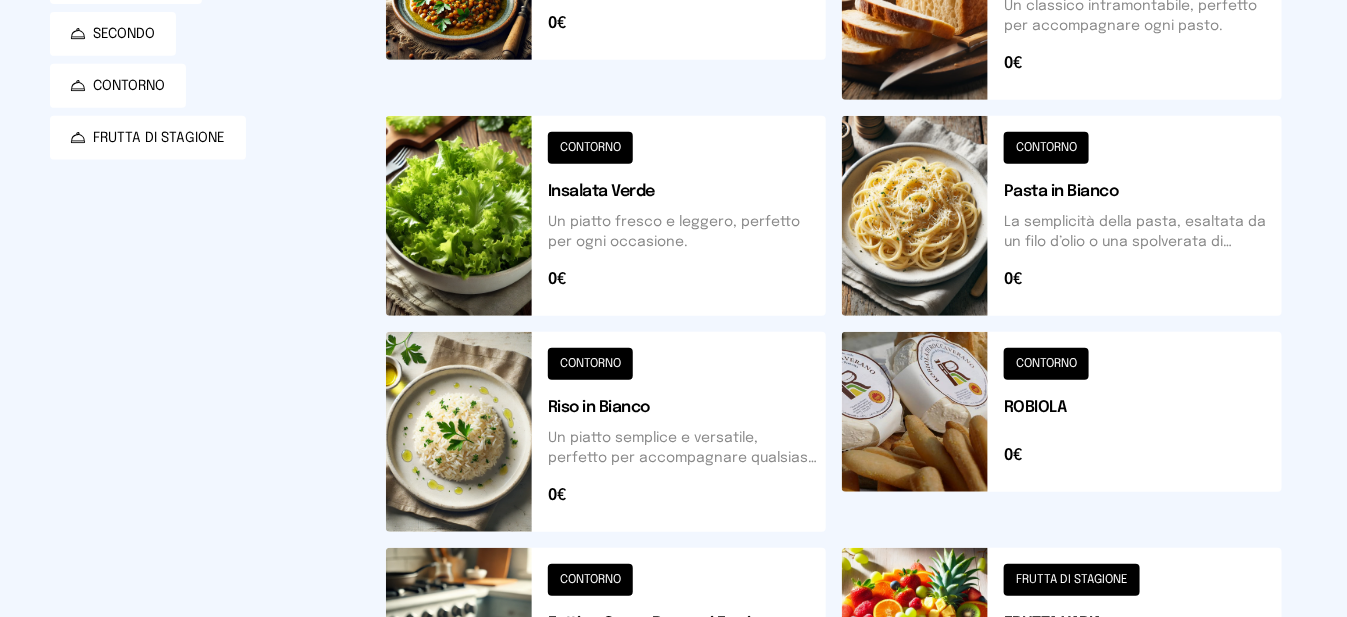 scroll, scrollTop: 500, scrollLeft: 0, axis: vertical 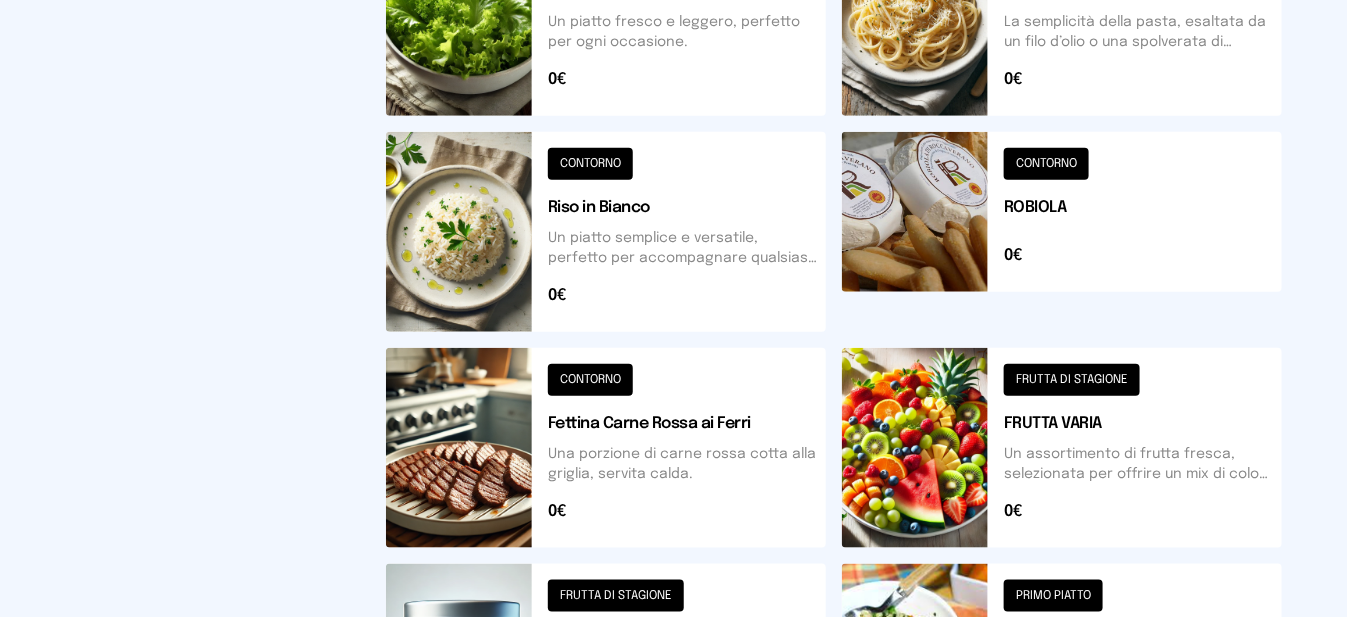 click at bounding box center [1062, 448] 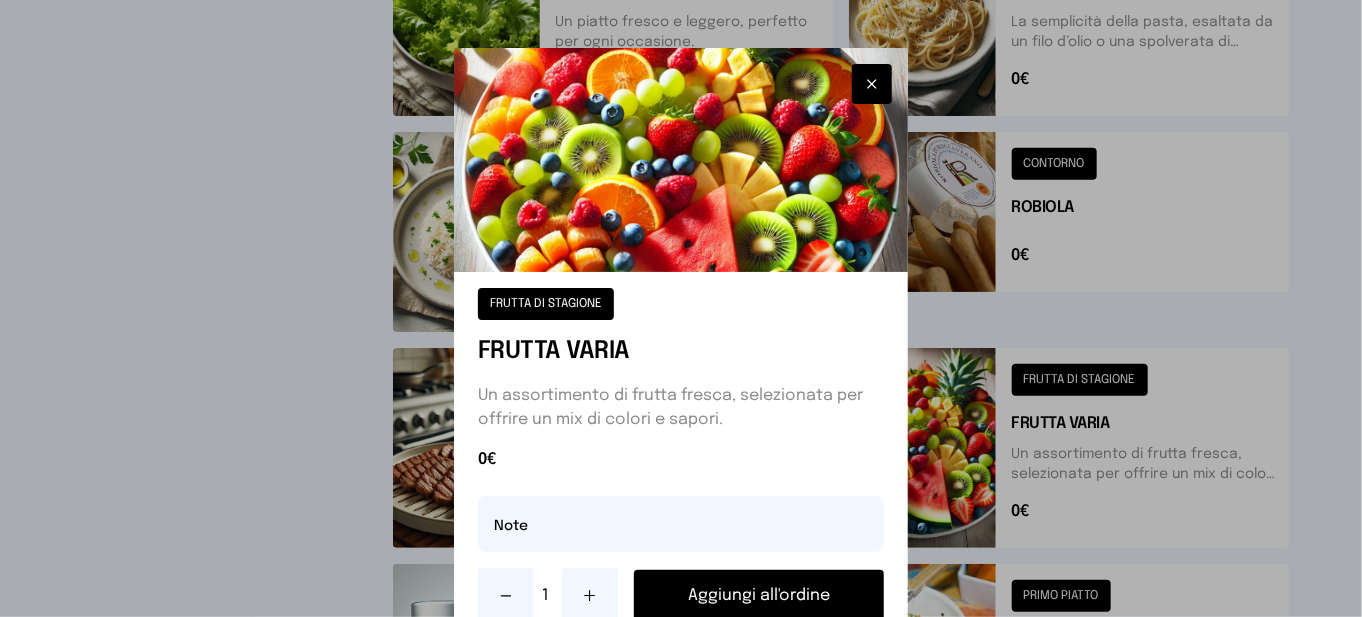 click on "Aggiungi all'ordine" at bounding box center [759, 596] 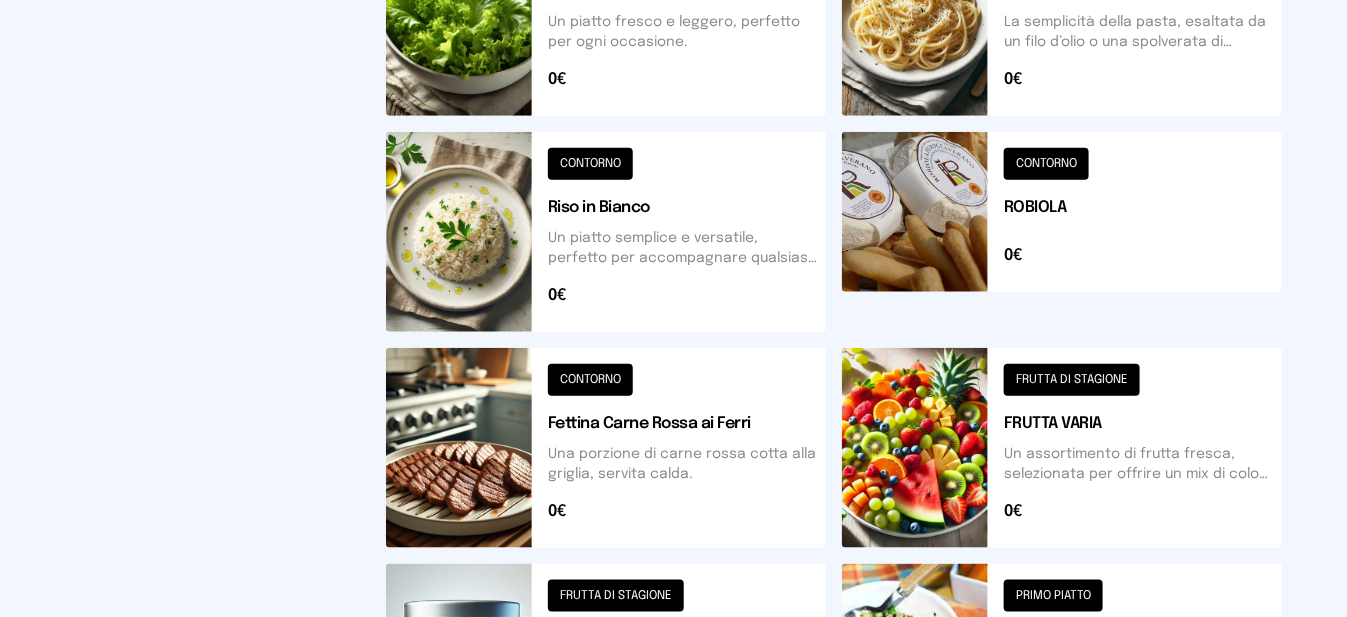 scroll, scrollTop: 0, scrollLeft: 0, axis: both 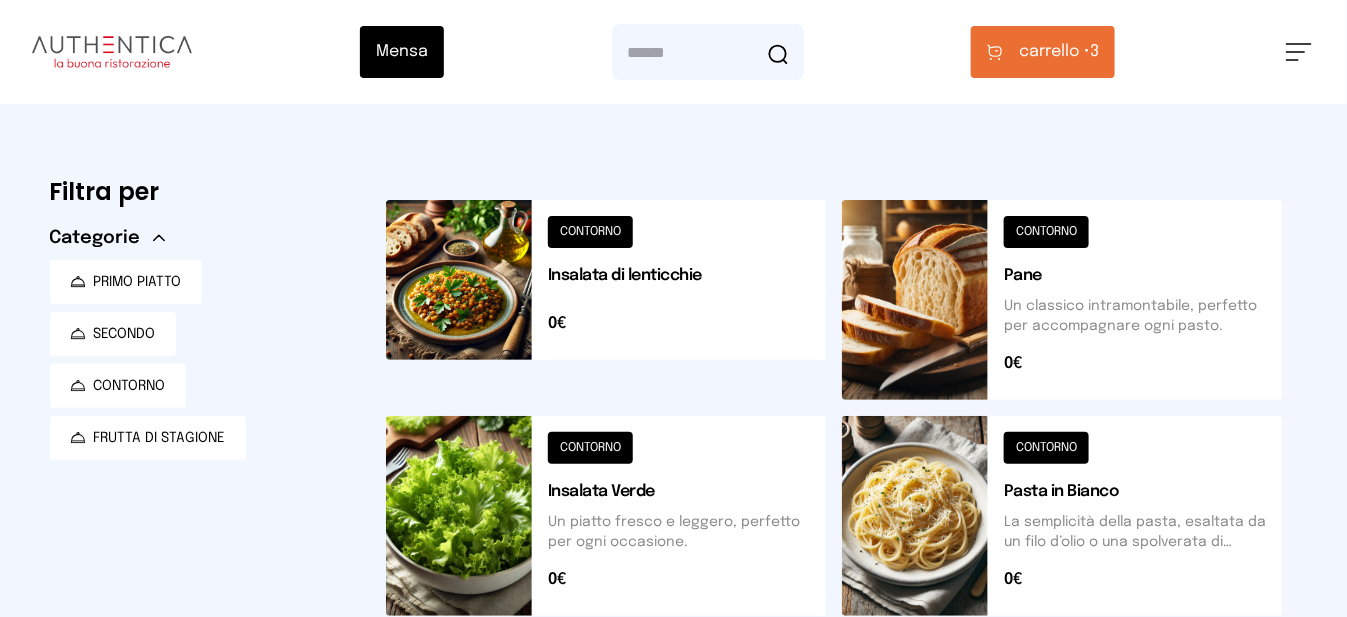 click on "carrello •" at bounding box center (1054, 52) 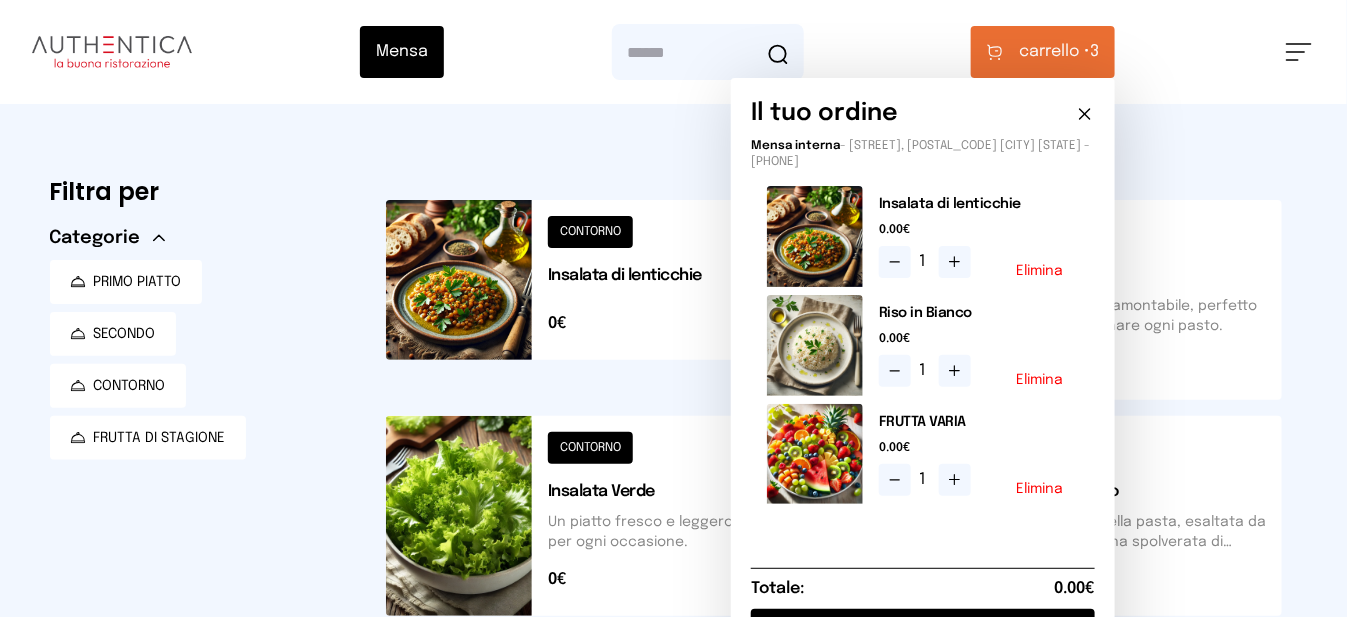 scroll, scrollTop: 200, scrollLeft: 0, axis: vertical 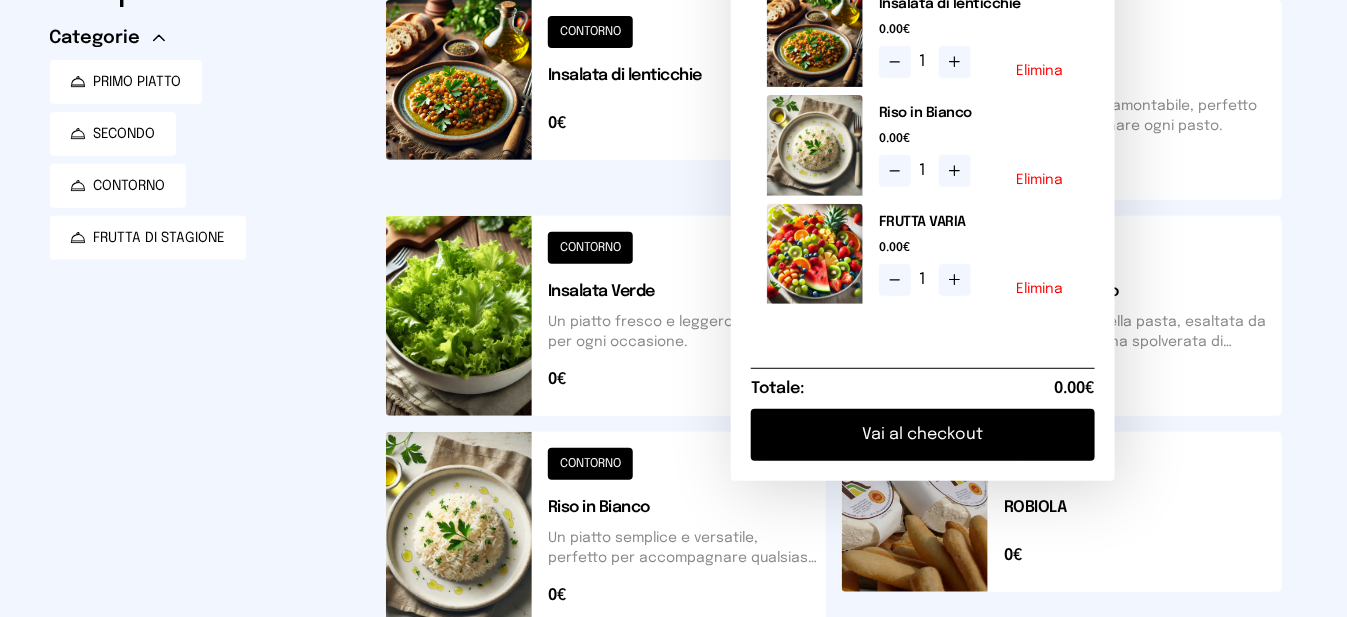 click on "Vai al checkout" at bounding box center (923, 435) 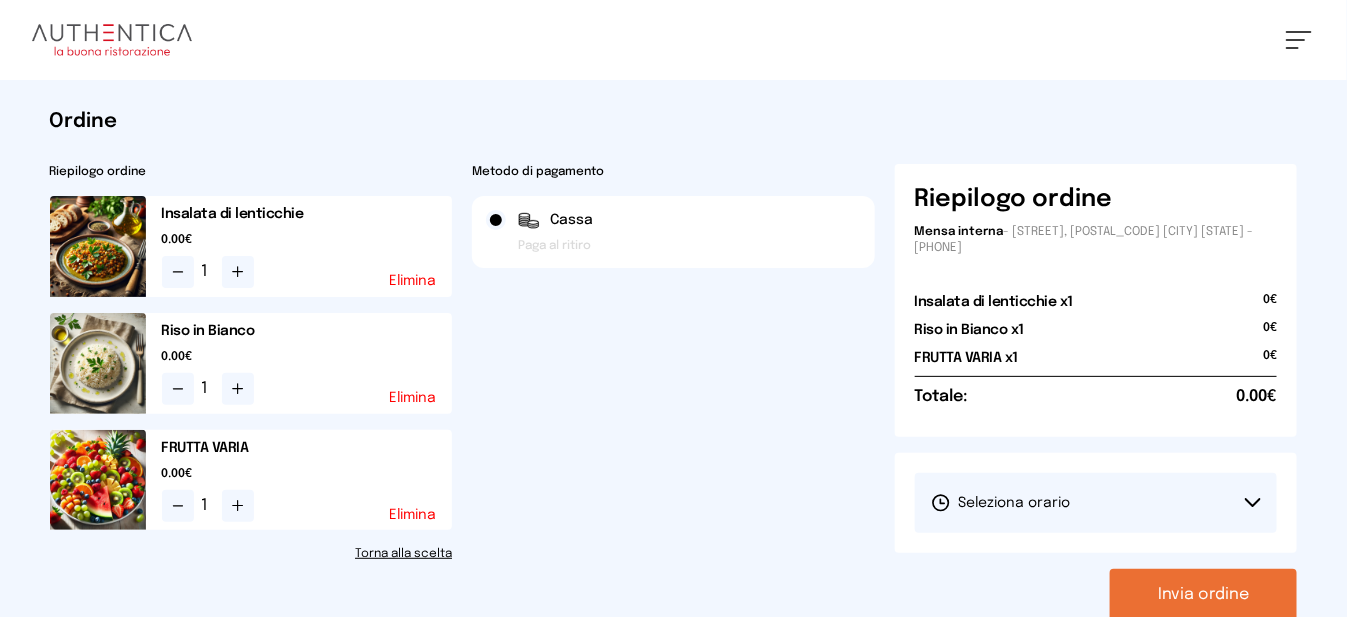 click on "Seleziona orario" at bounding box center (1096, 503) 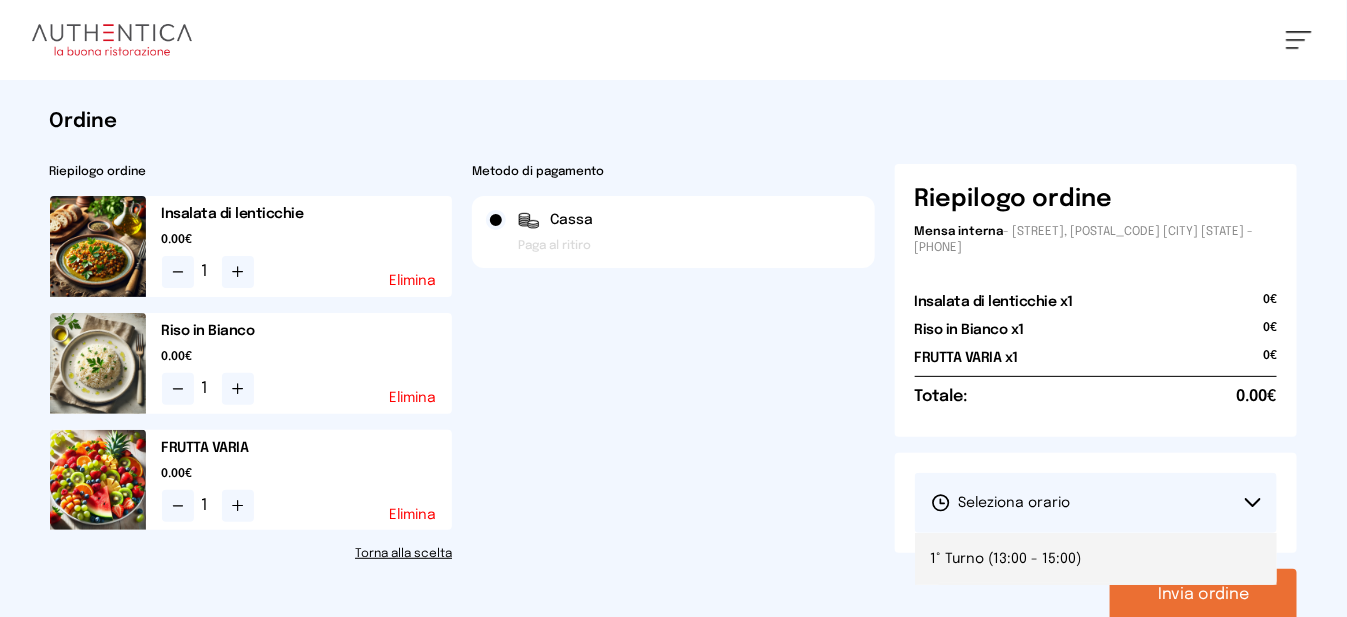 click on "1° Turno ([TIME] -
[TIME])" at bounding box center (1006, 559) 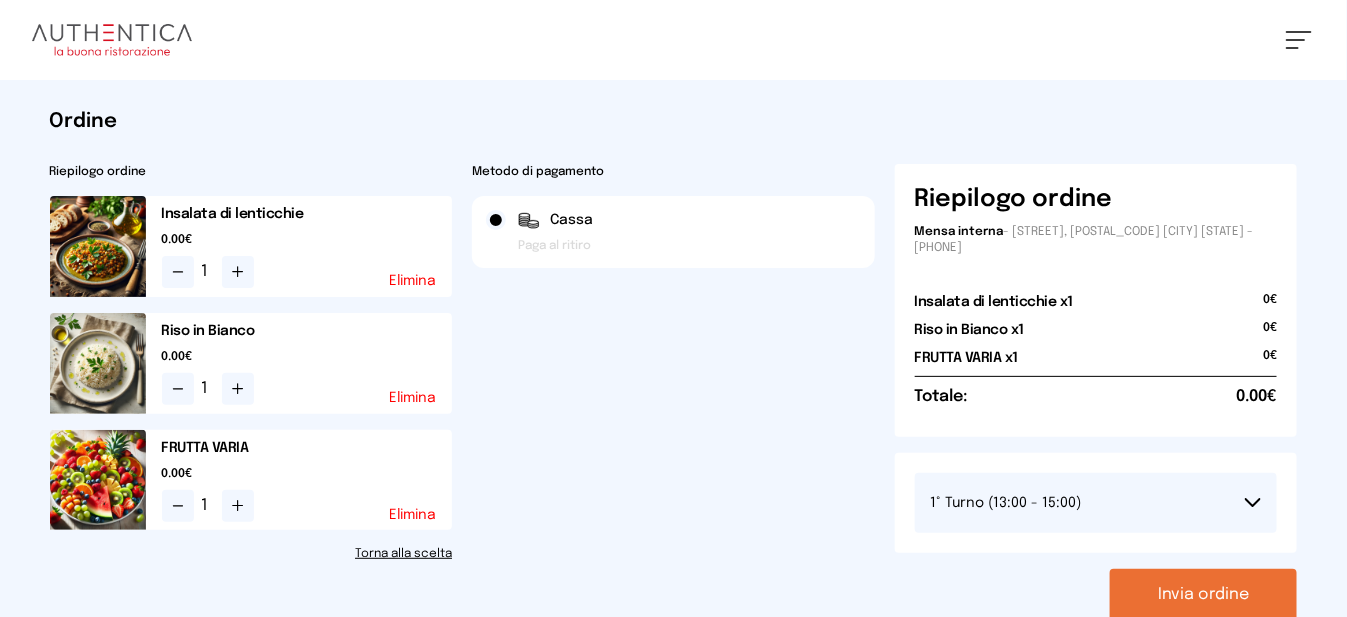 click on "Invia ordine" at bounding box center [1203, 595] 